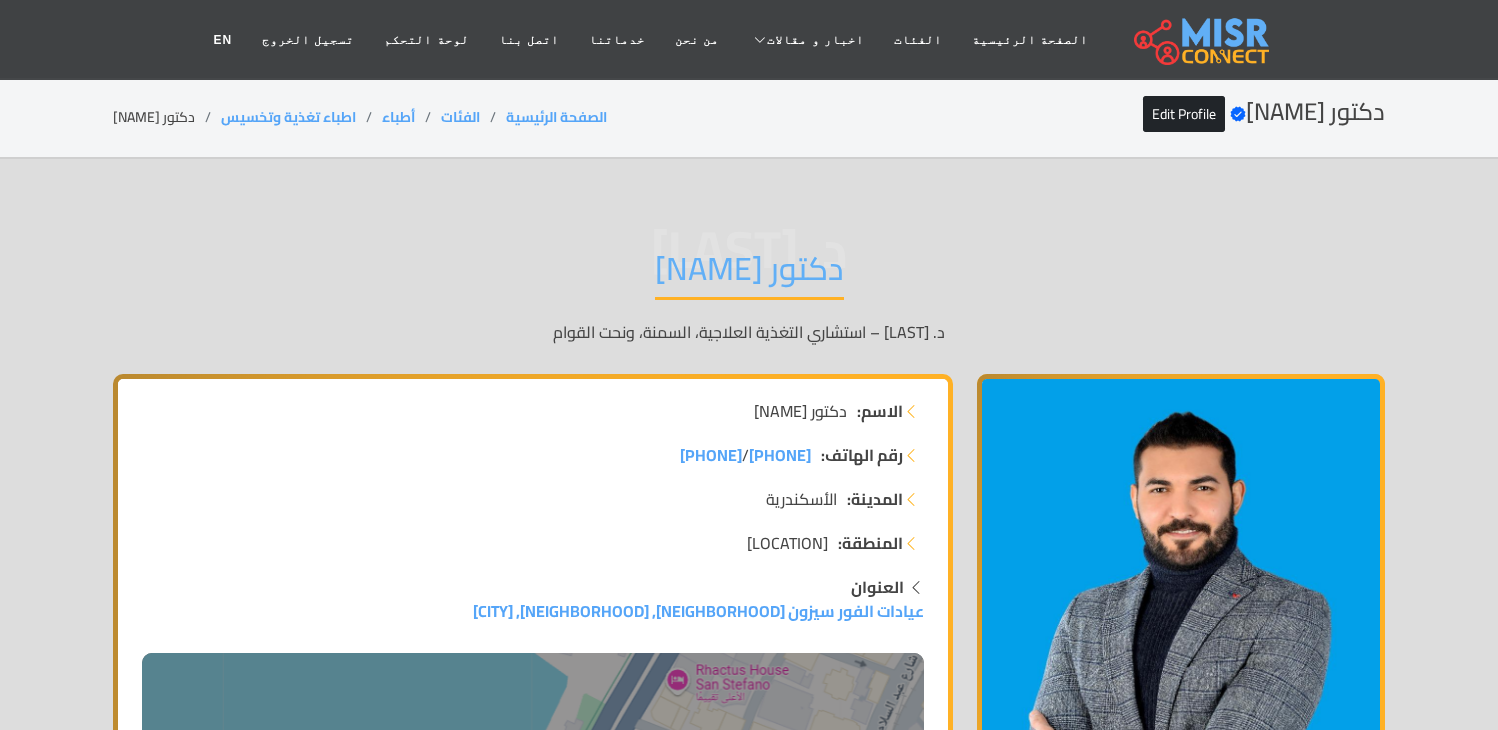 scroll, scrollTop: 0, scrollLeft: 0, axis: both 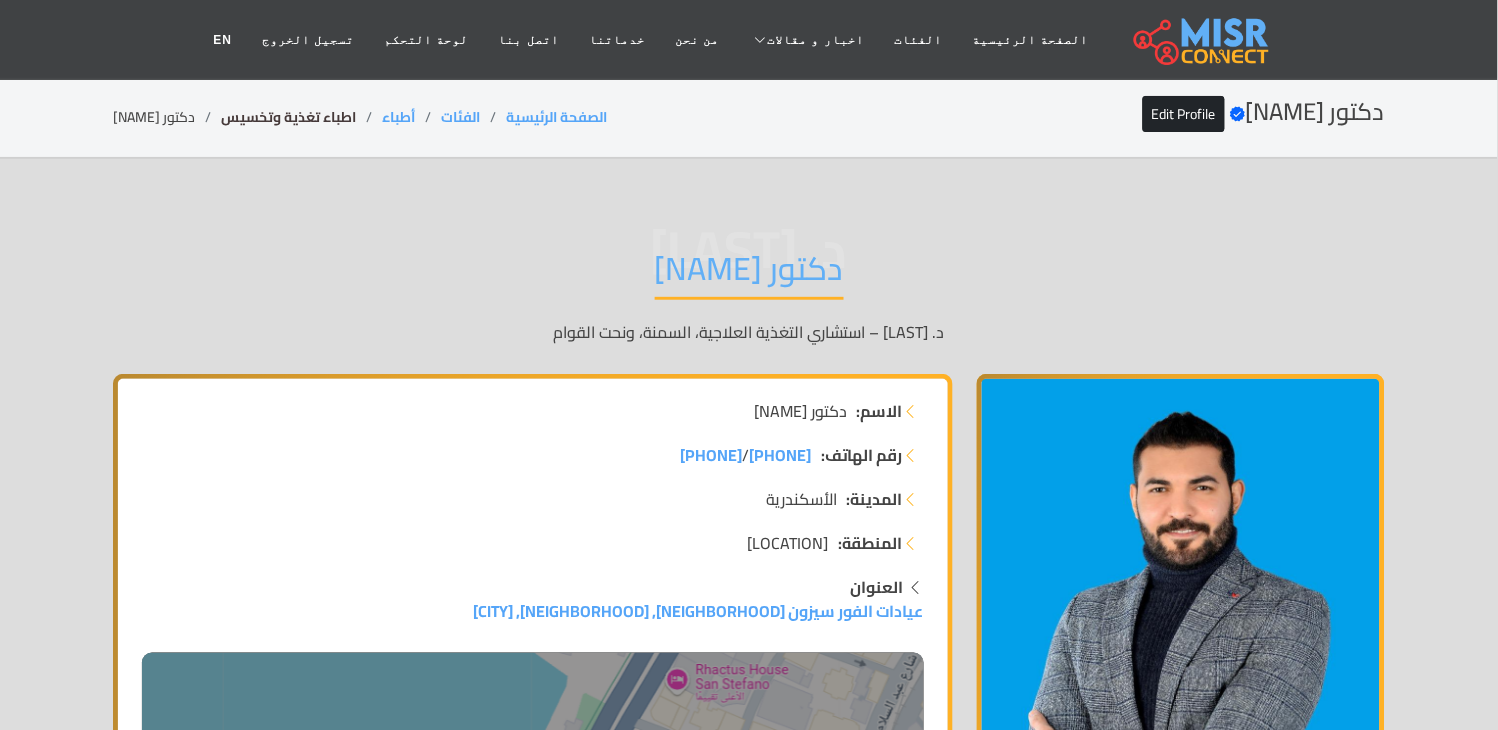 click on "اطباء تغذية وتخسيس" at bounding box center (301, 117) 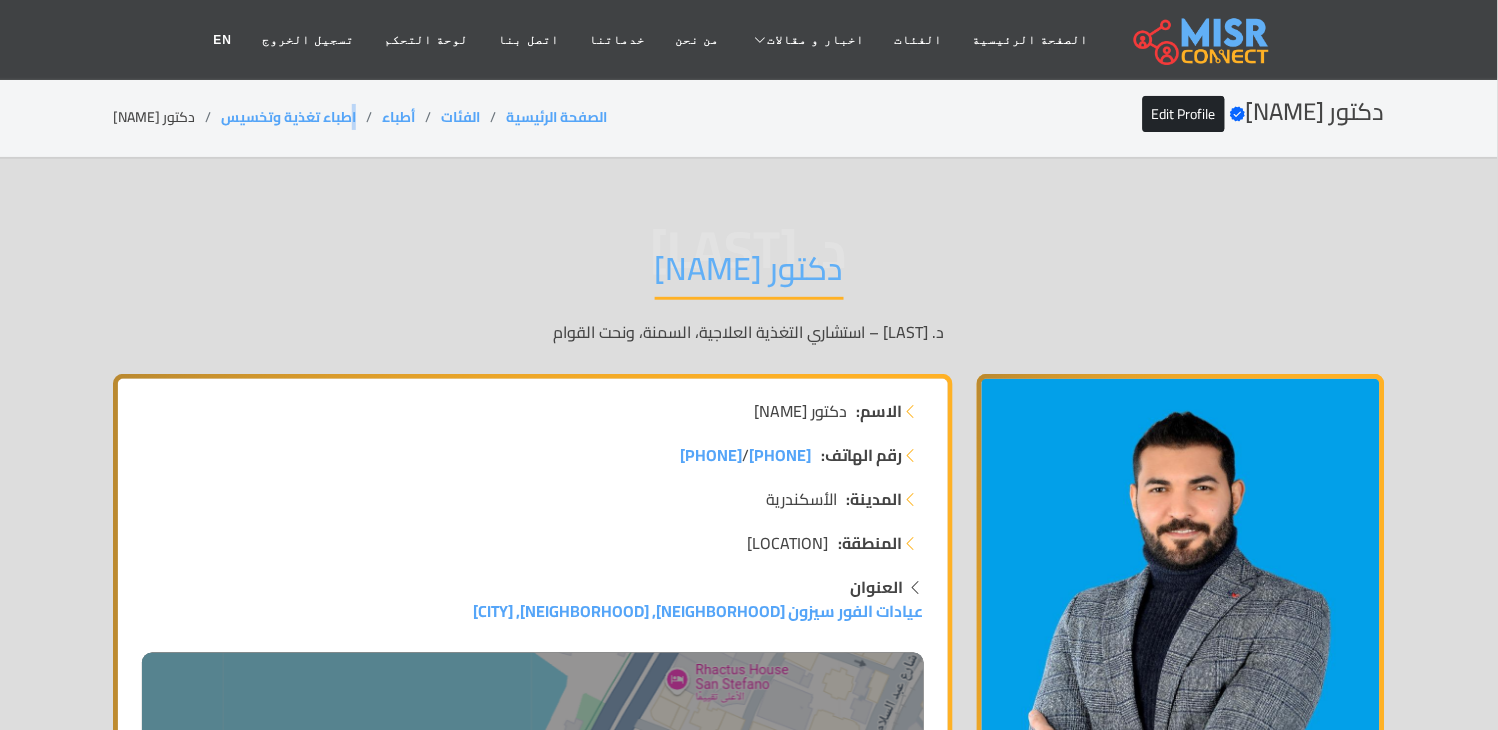 click on "اطباء تغذية وتخسيس" at bounding box center (301, 117) 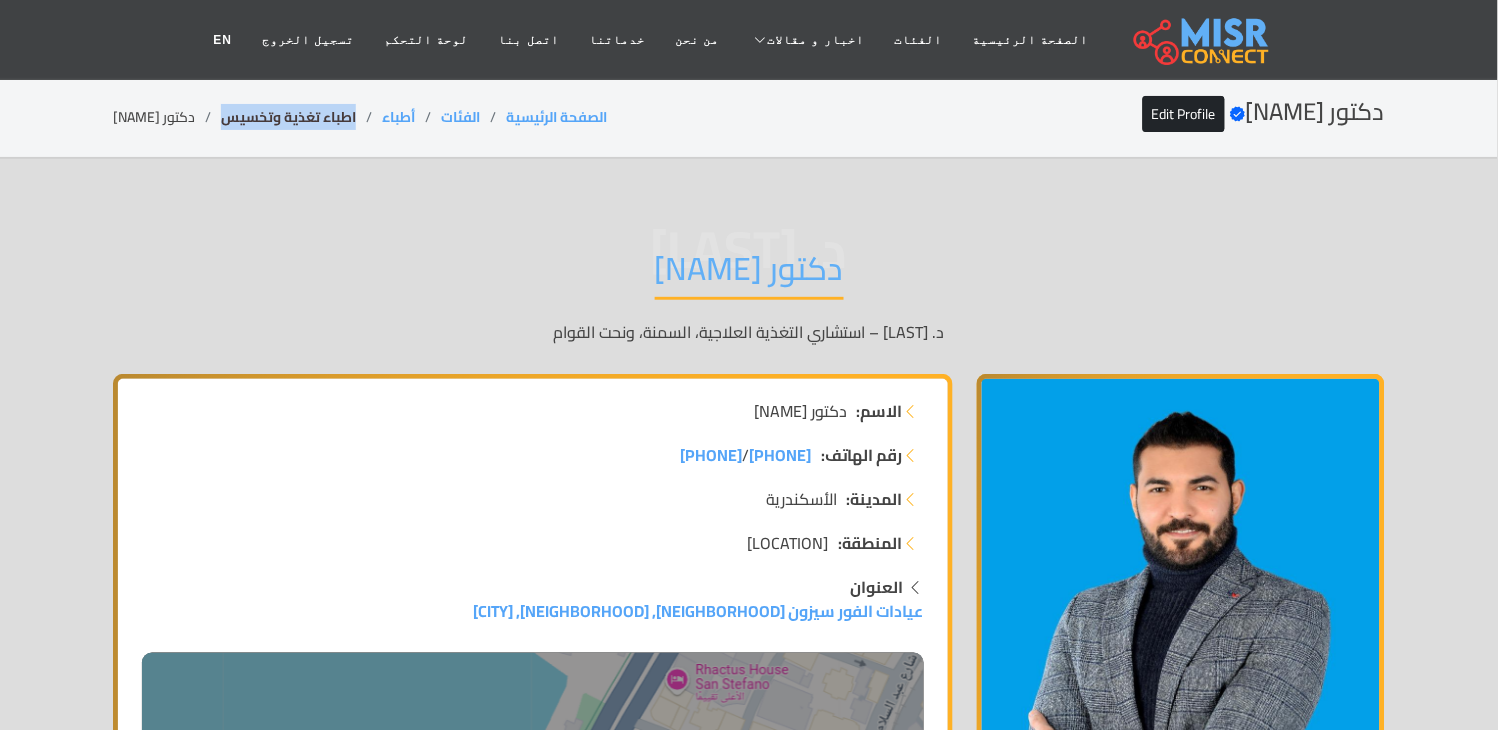 drag, startPoint x: 370, startPoint y: 110, endPoint x: 228, endPoint y: 123, distance: 142.59383 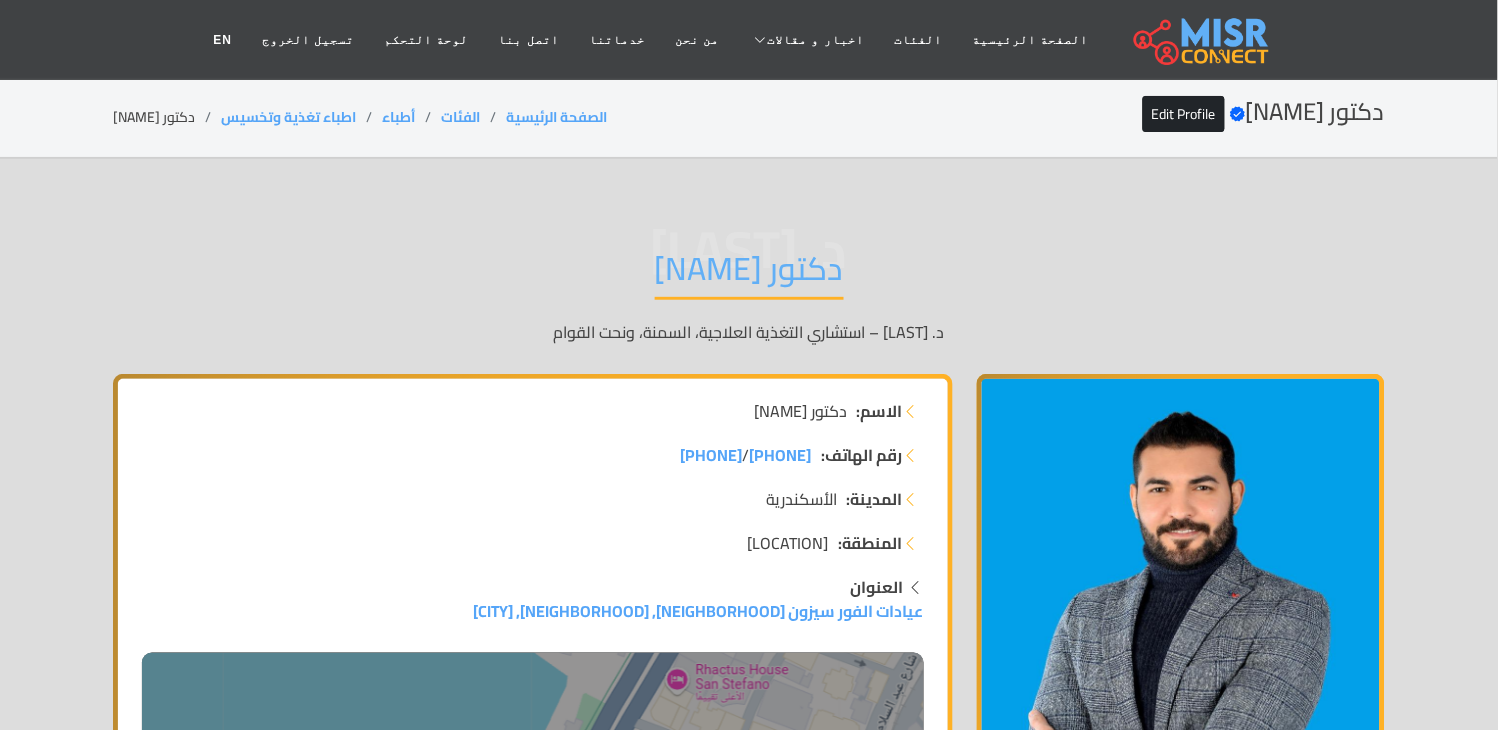 click on "دكتور [PERSON]" at bounding box center (749, 274) 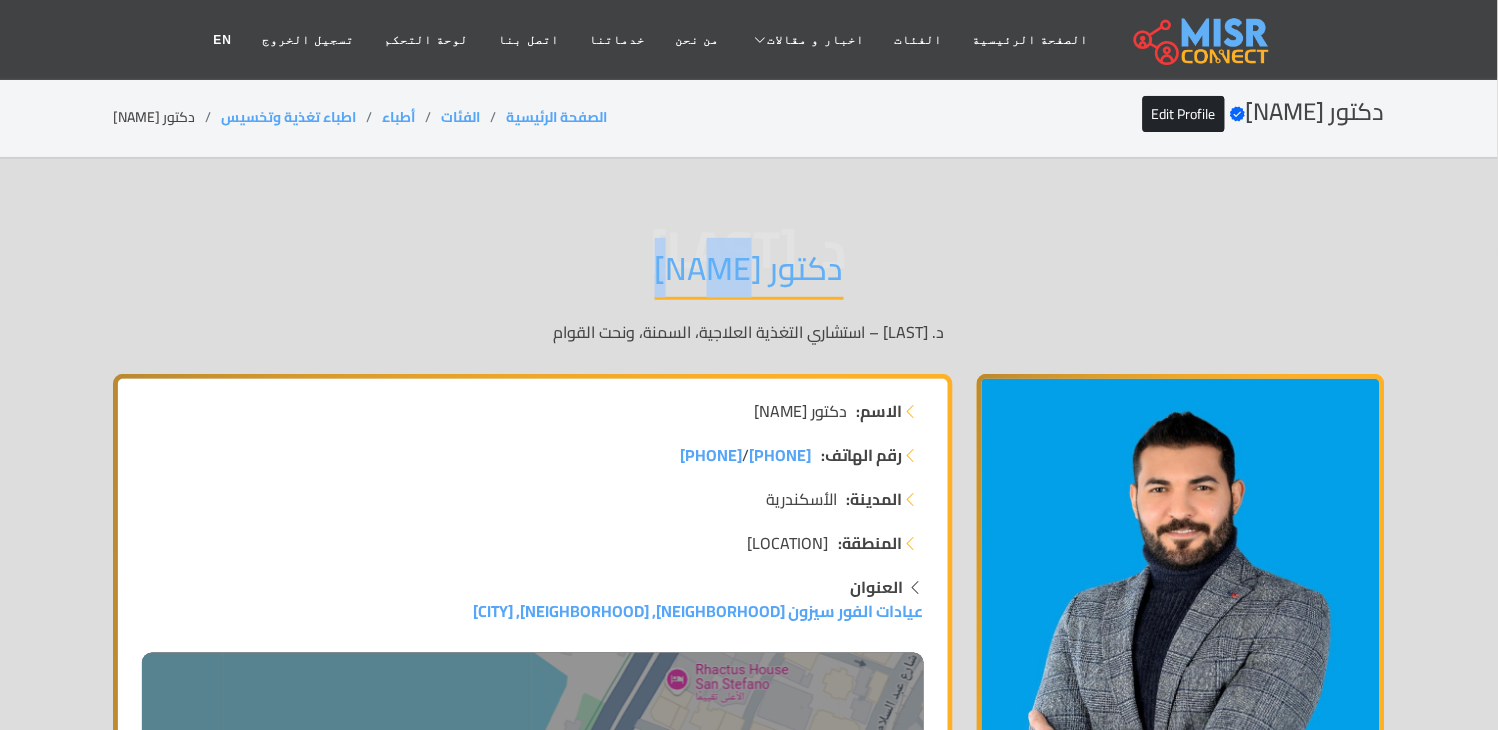 click on "دكتور [LAST] [LAST]" at bounding box center [749, 274] 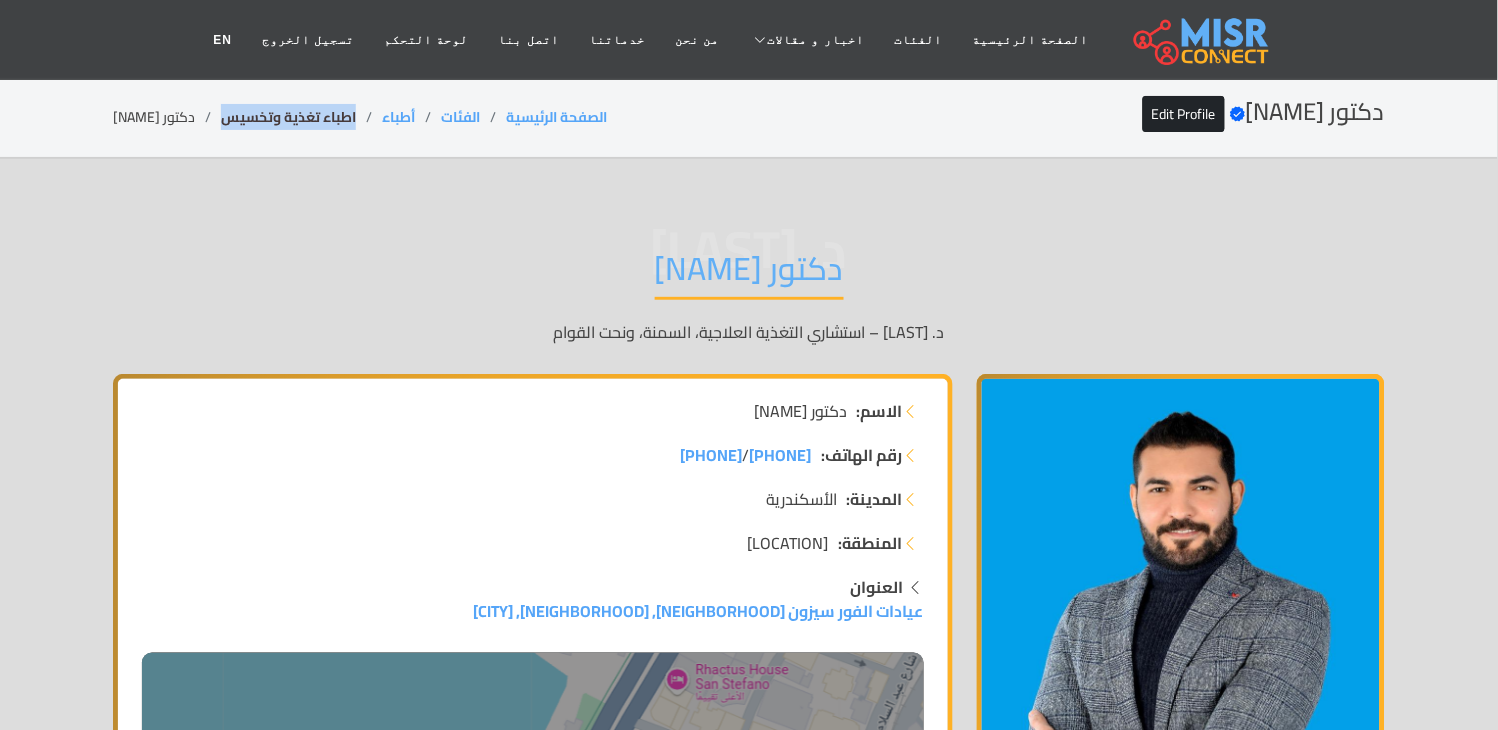 drag, startPoint x: 367, startPoint y: 110, endPoint x: 230, endPoint y: 127, distance: 138.05072 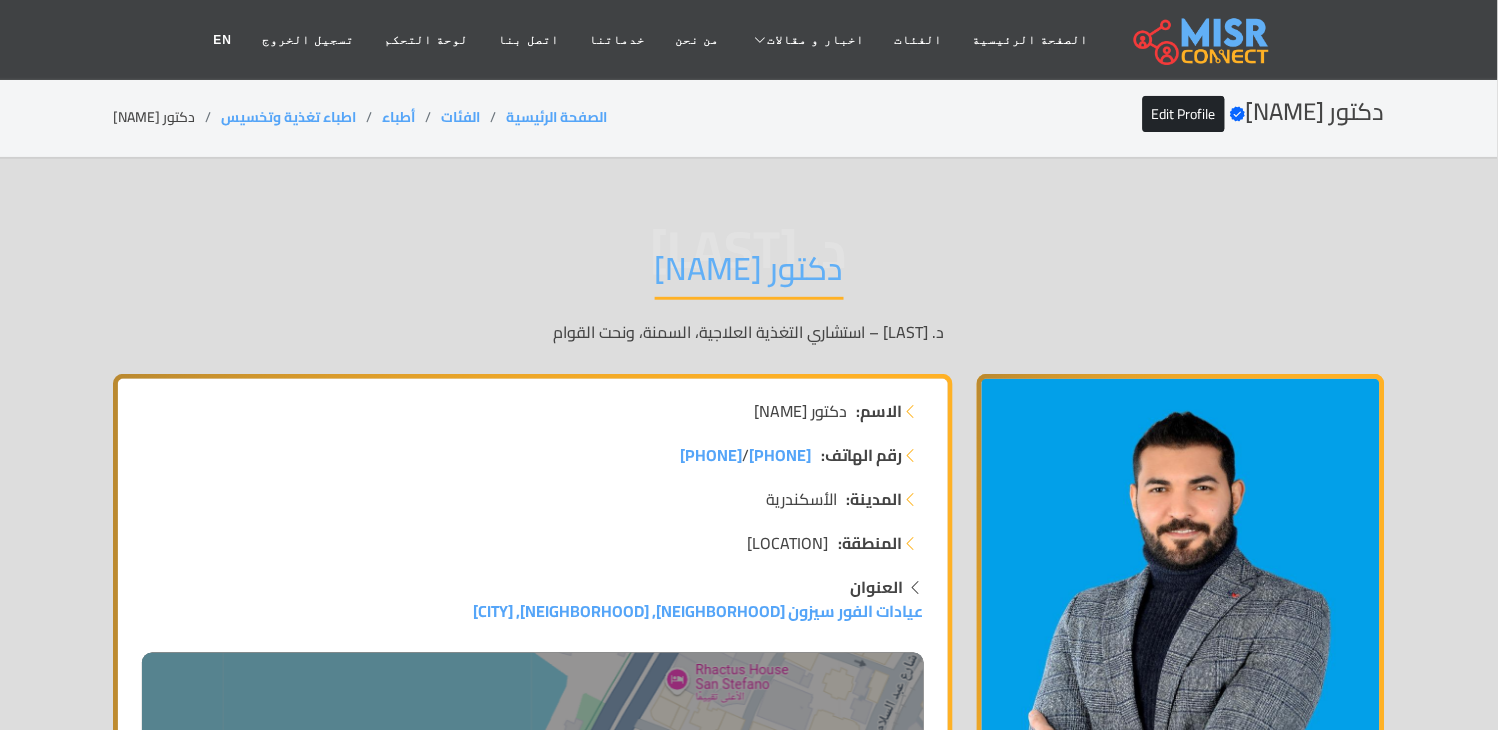 click on "دكتور [LAST] [LAST]" at bounding box center (749, 274) 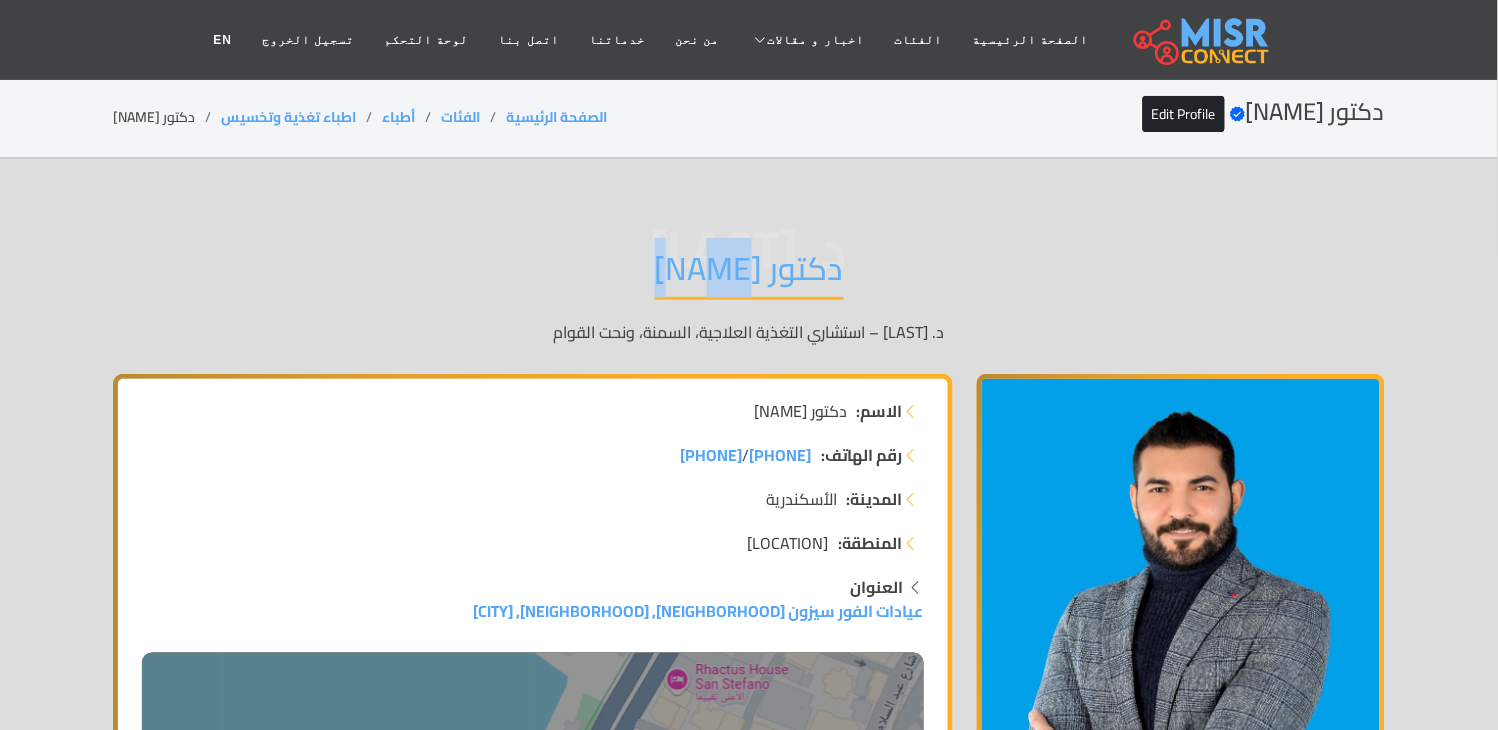 click on "دكتور [LAST] [LAST]" at bounding box center (749, 274) 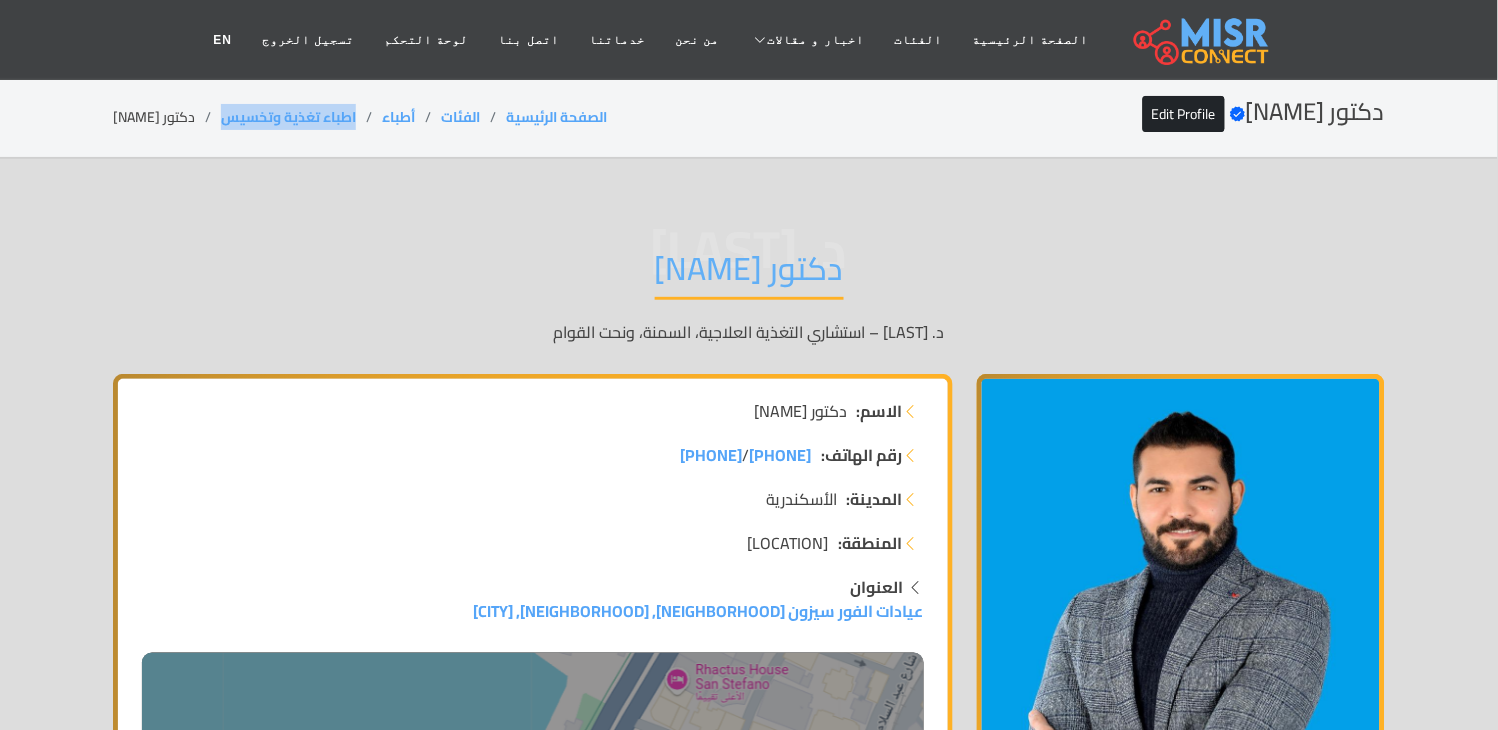 drag, startPoint x: 363, startPoint y: 114, endPoint x: 230, endPoint y: 132, distance: 134.21252 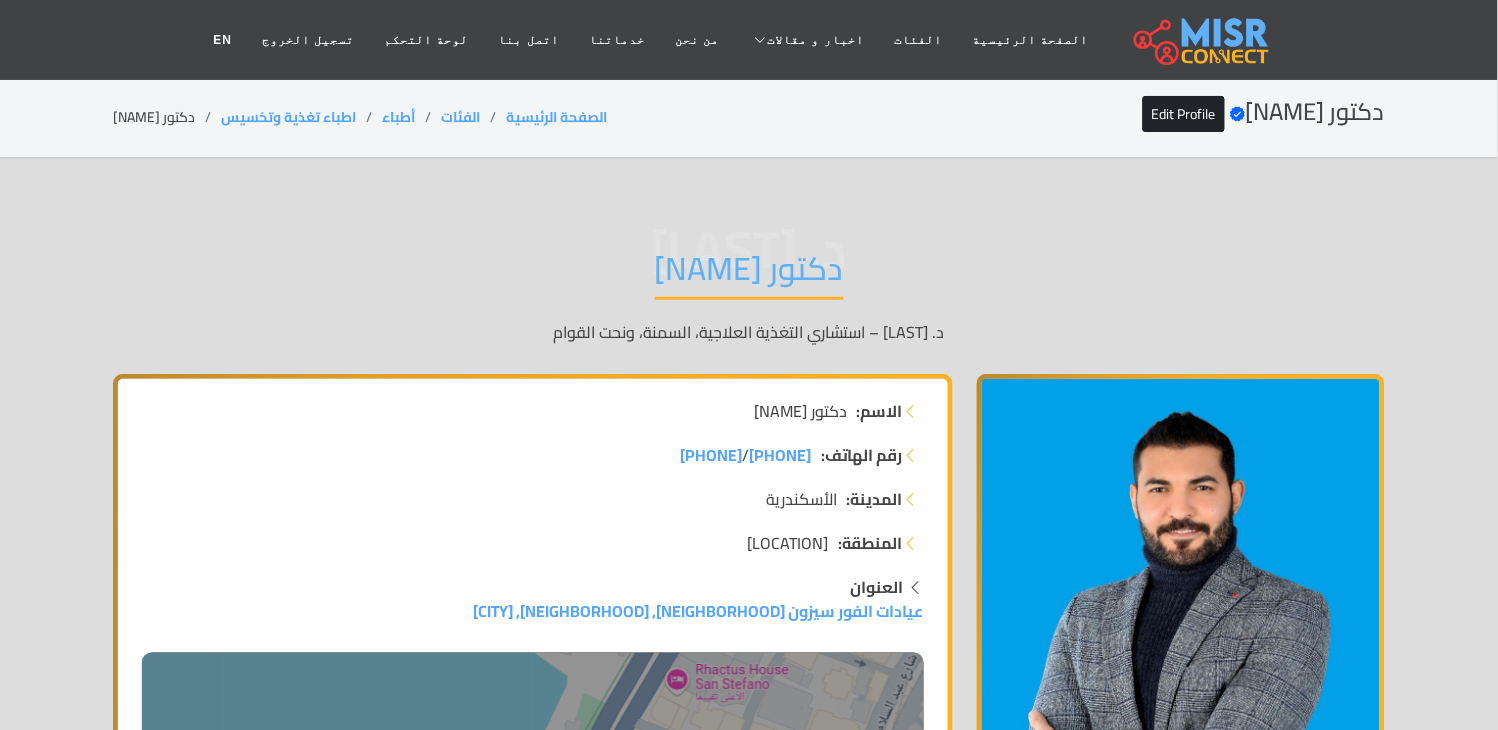 click on "دكتور [LAST] [LAST]" at bounding box center (749, 274) 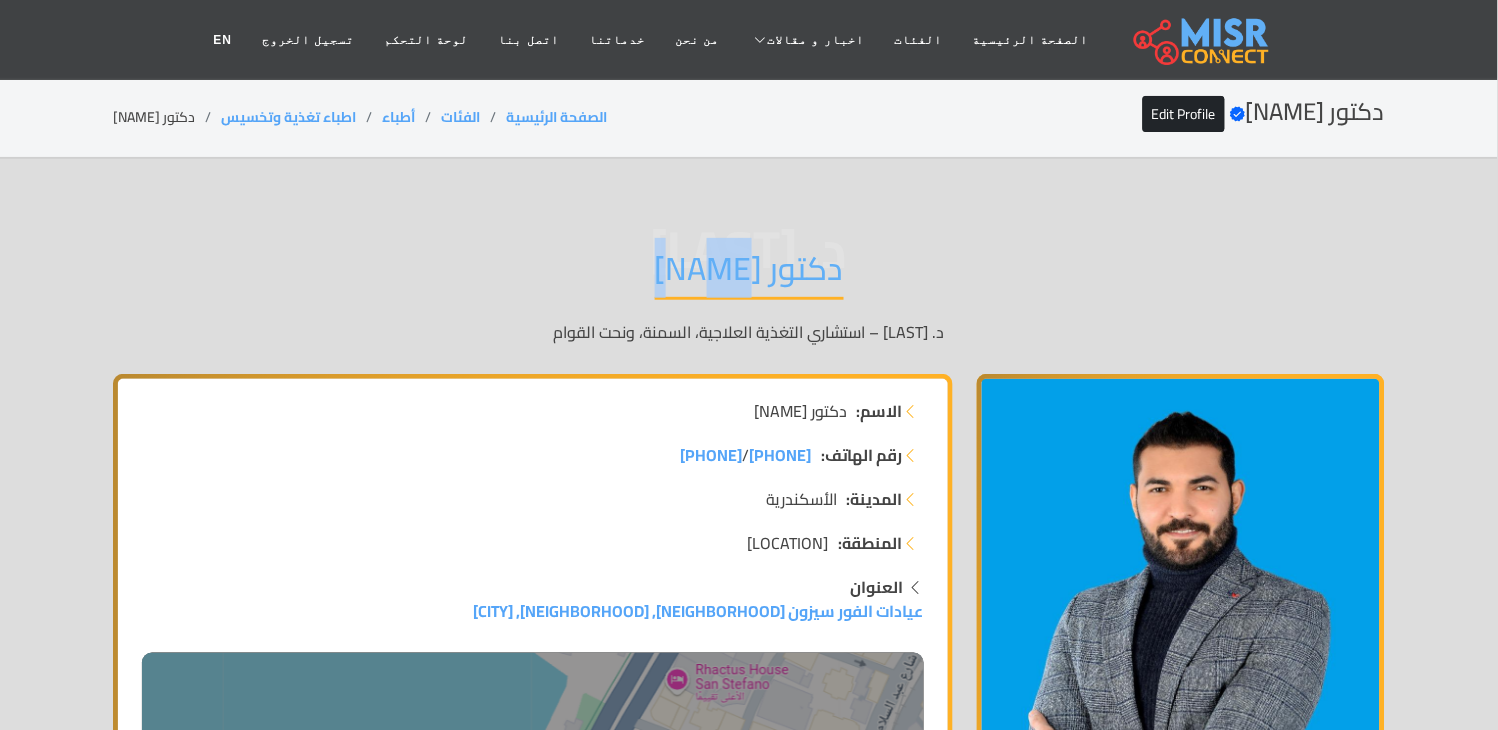 click on "دكتور [LAST] [LAST]" at bounding box center [749, 274] 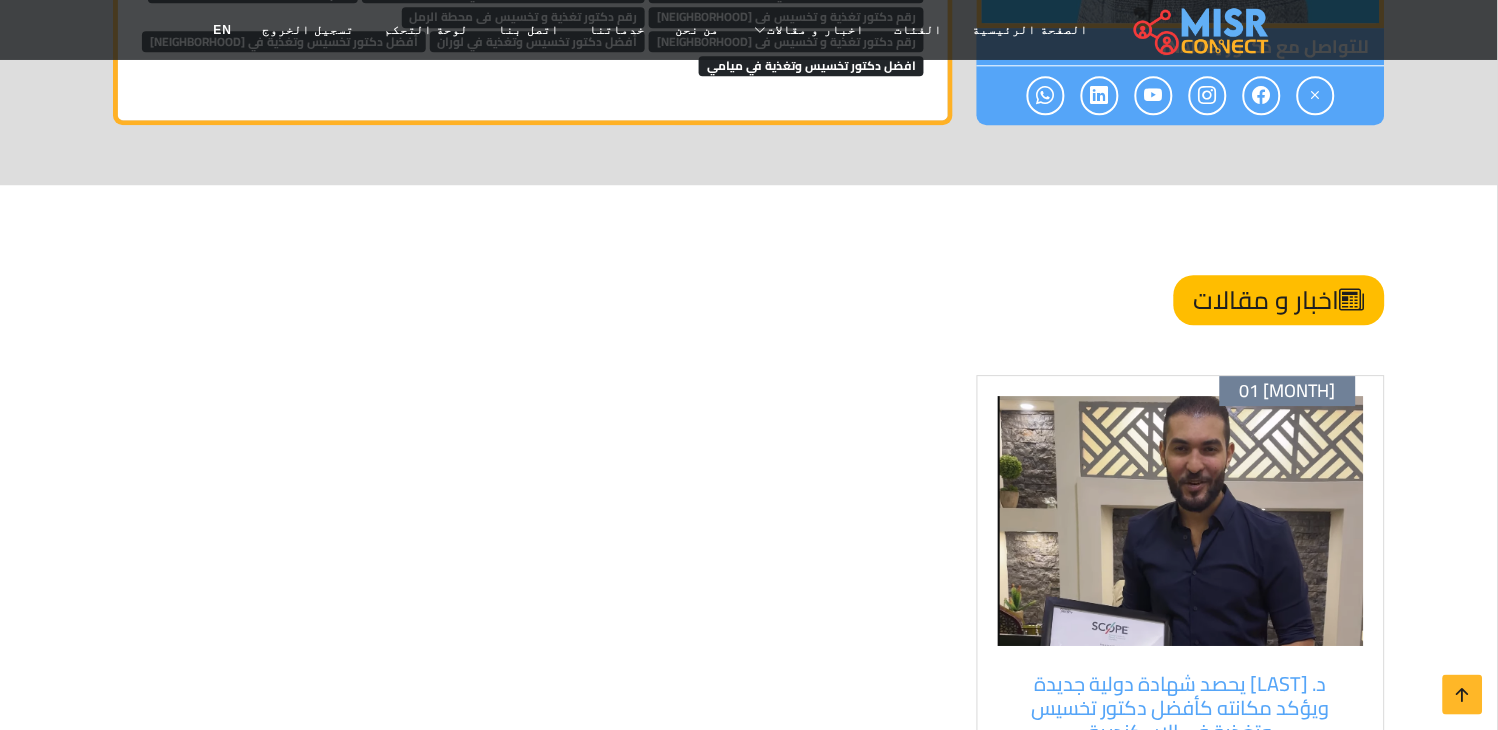 scroll, scrollTop: 5892, scrollLeft: 0, axis: vertical 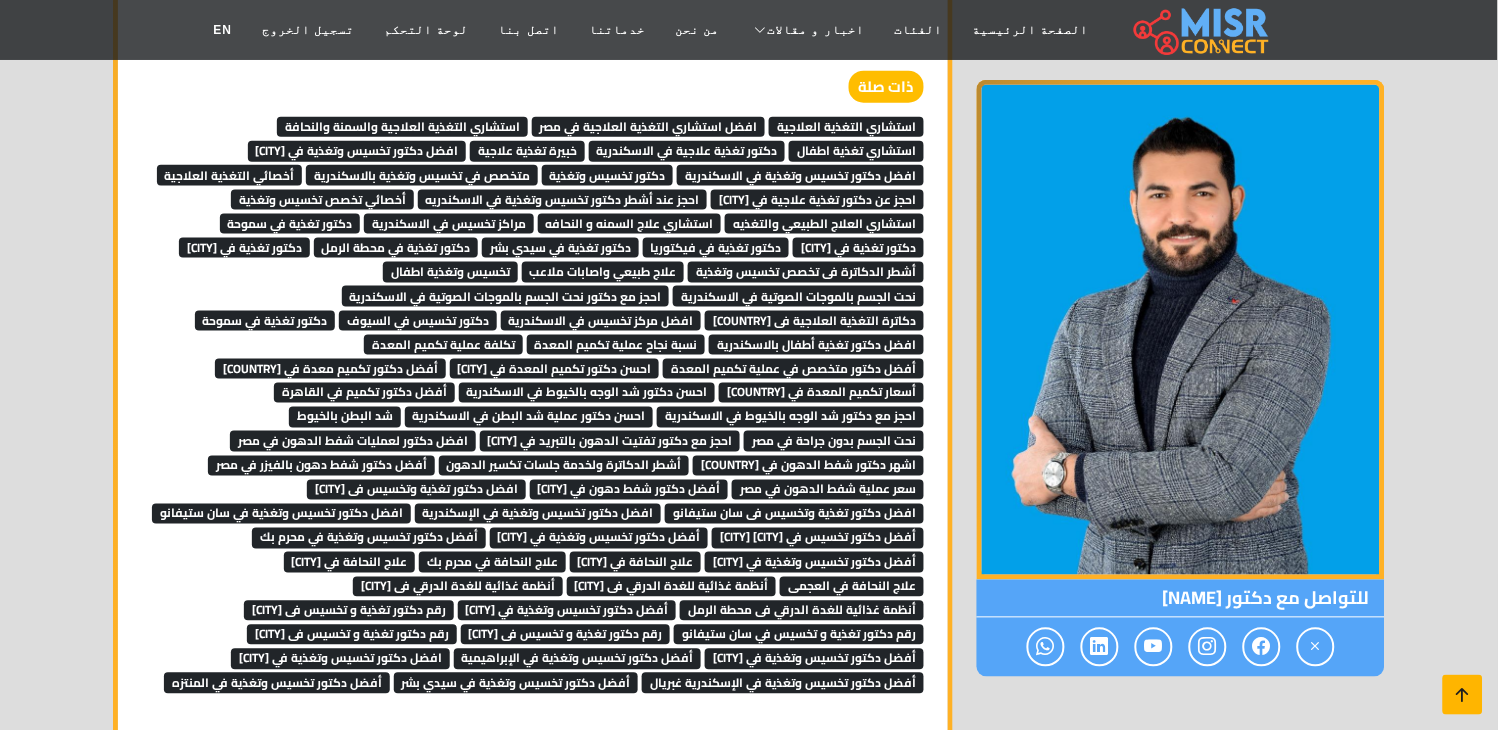 click at bounding box center (1463, 695) 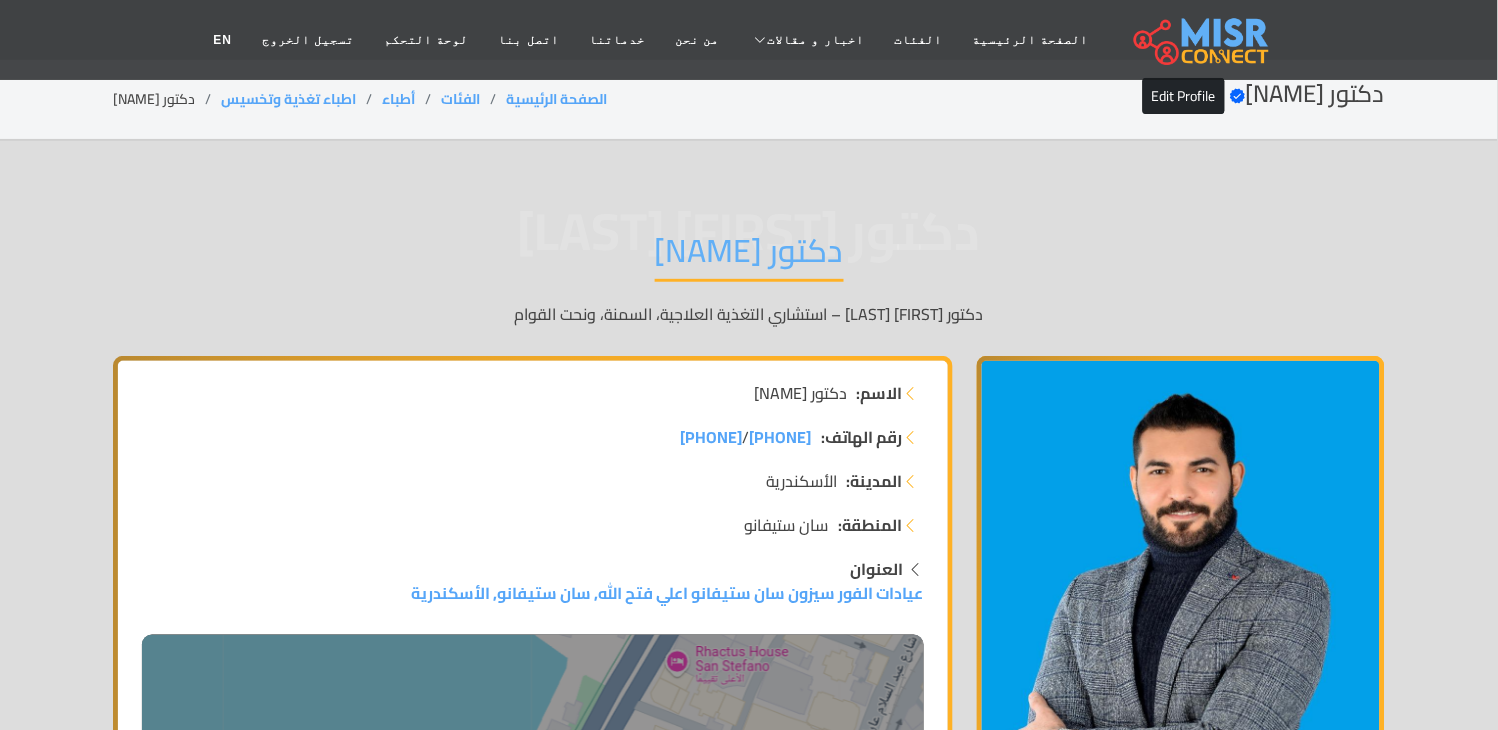 scroll, scrollTop: 0, scrollLeft: 0, axis: both 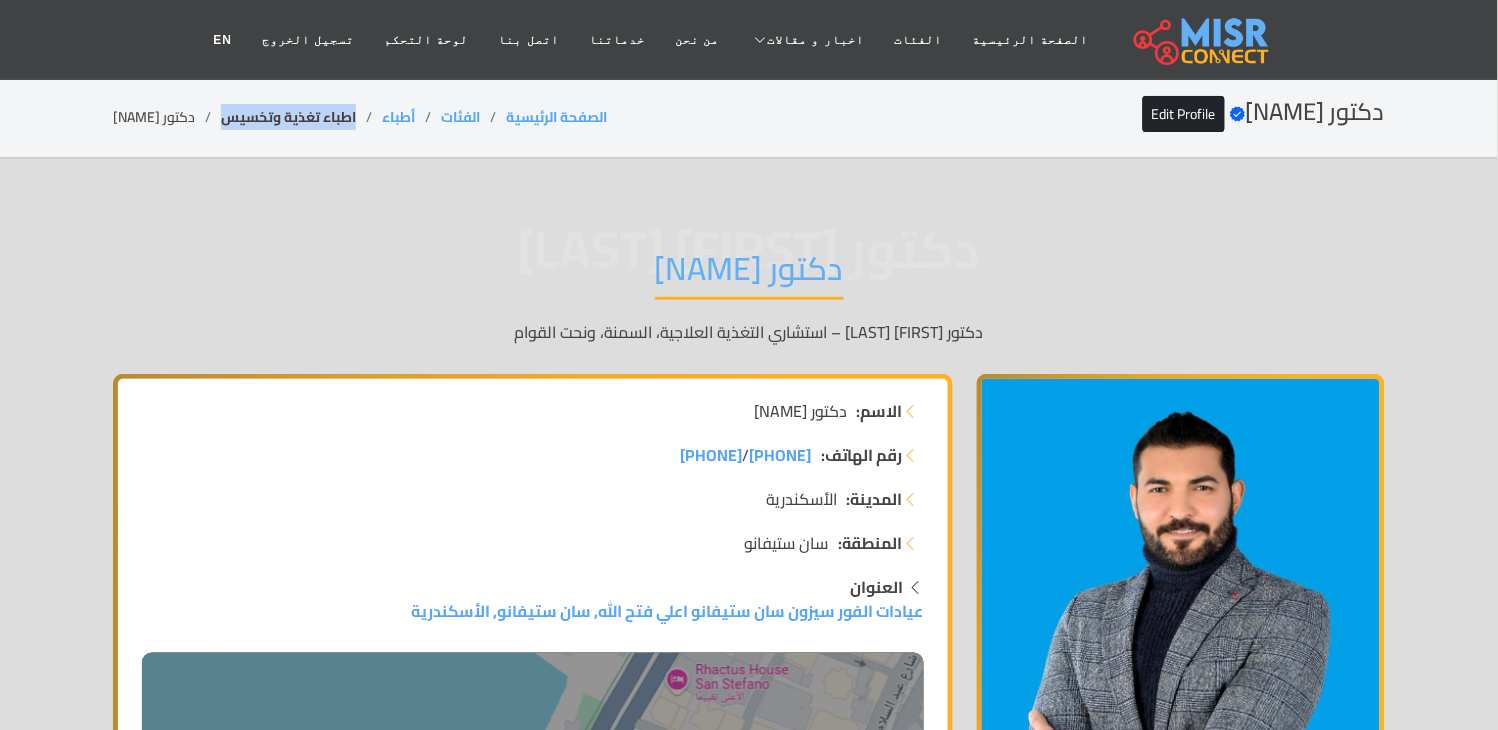 drag, startPoint x: 365, startPoint y: 113, endPoint x: 228, endPoint y: 125, distance: 137.52454 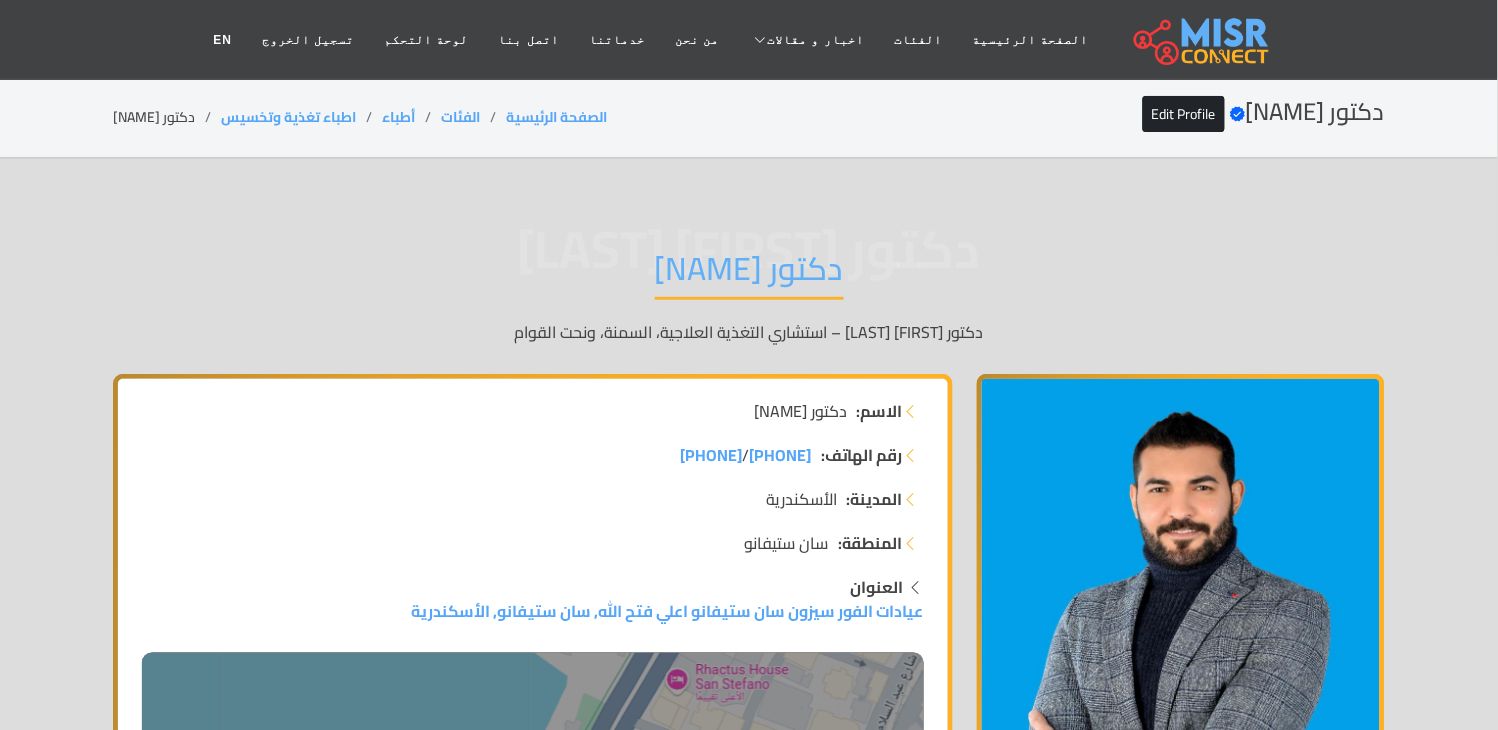 click on "دكتور [LAST] [LAST]" at bounding box center (749, 274) 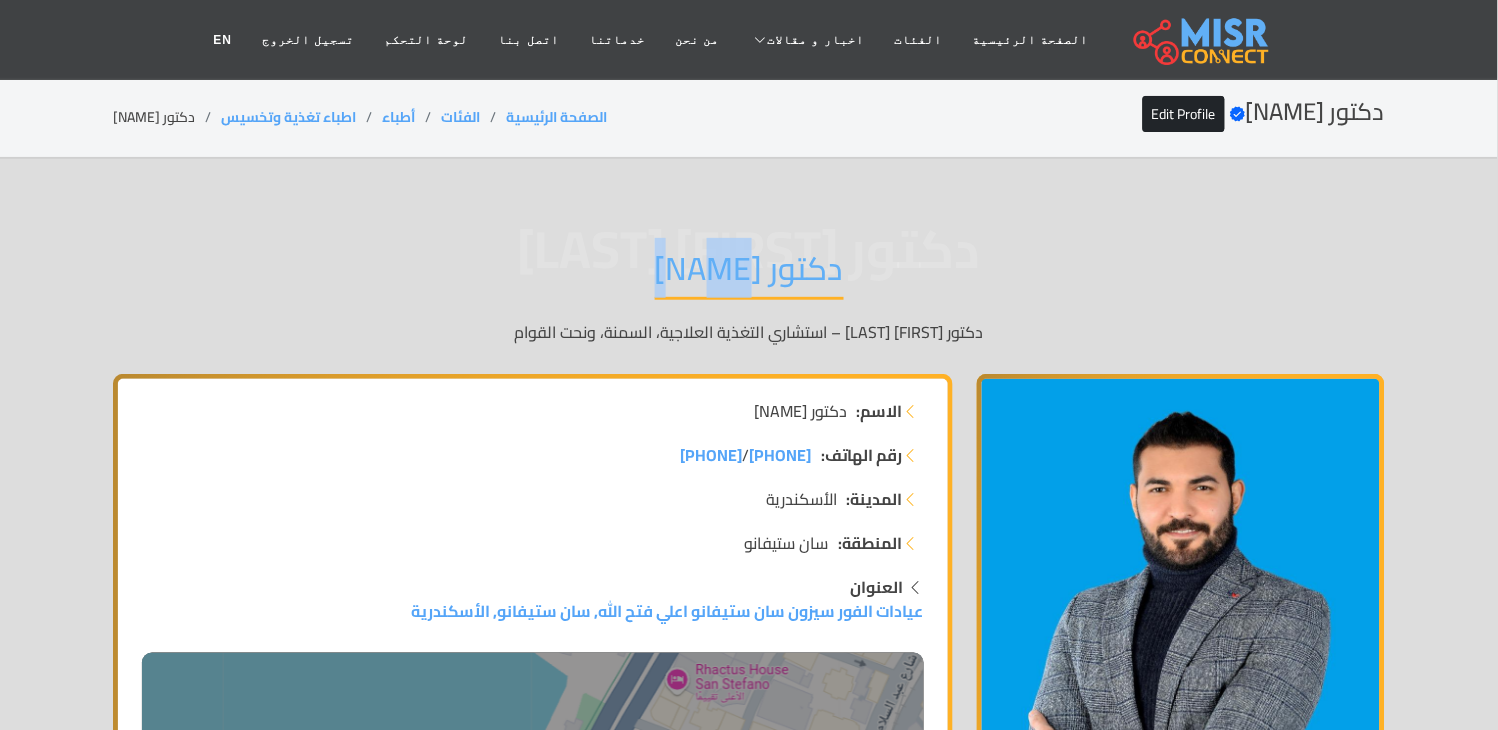 click on "دكتور [LAST] [LAST]" at bounding box center (749, 274) 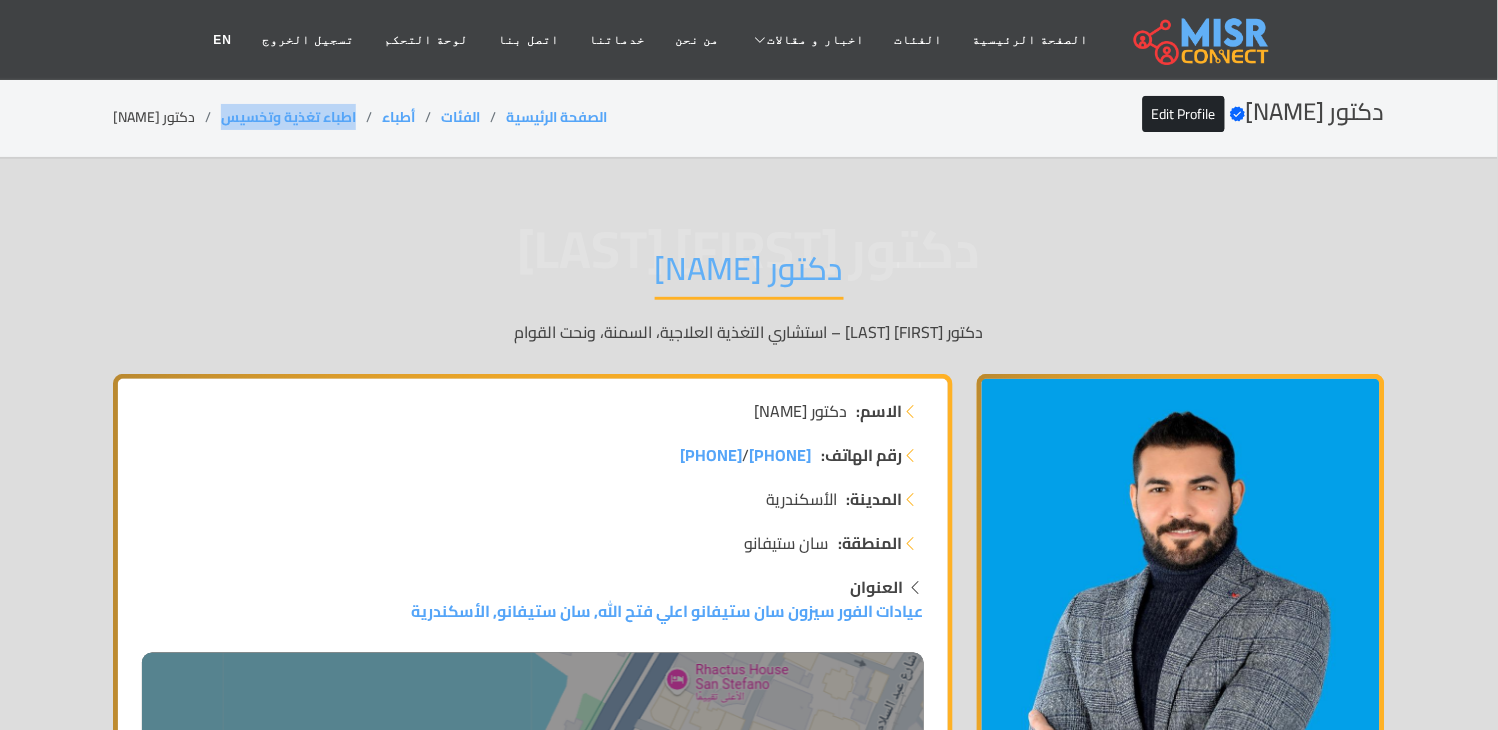 drag, startPoint x: 364, startPoint y: 121, endPoint x: 231, endPoint y: 145, distance: 135.14807 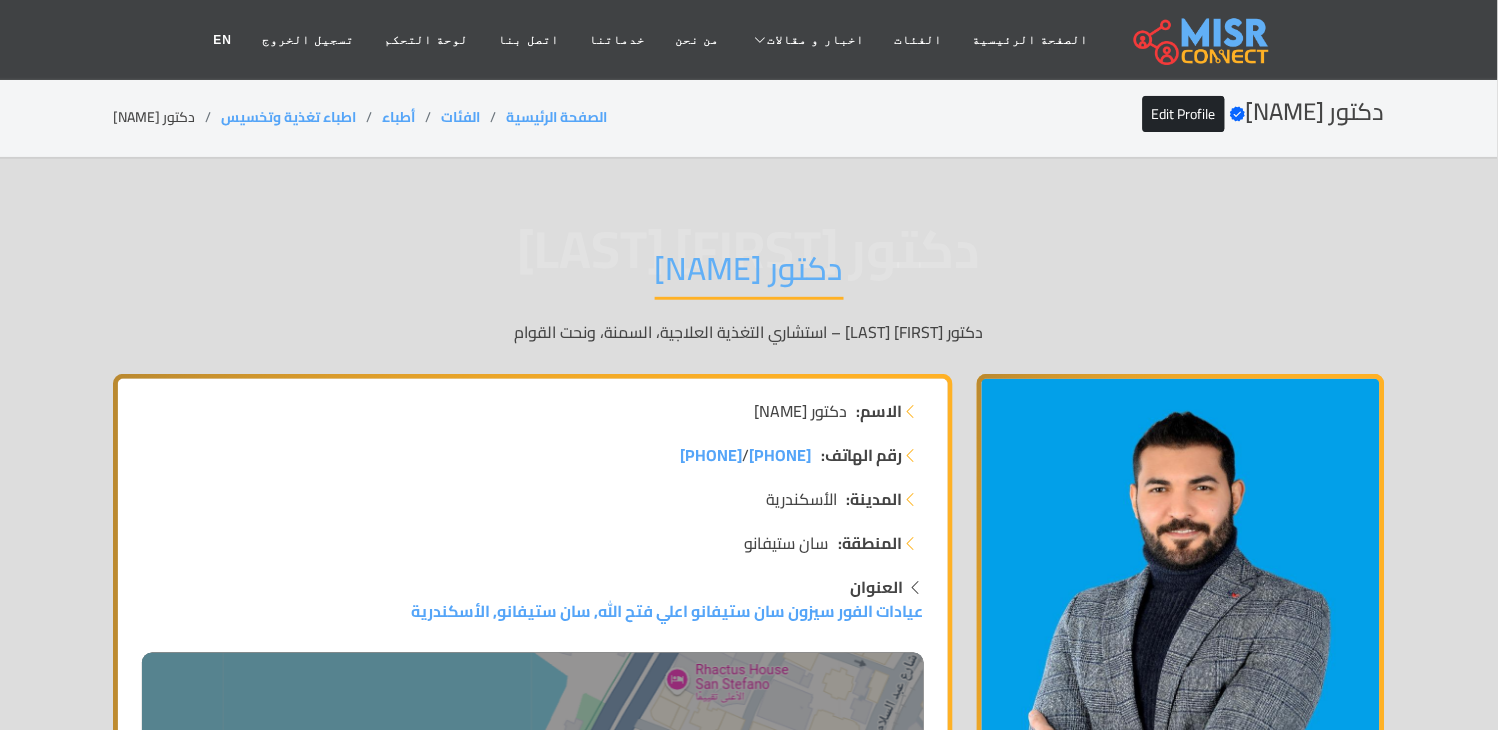 click on "دكتور [LAST] [LAST]" at bounding box center [749, 274] 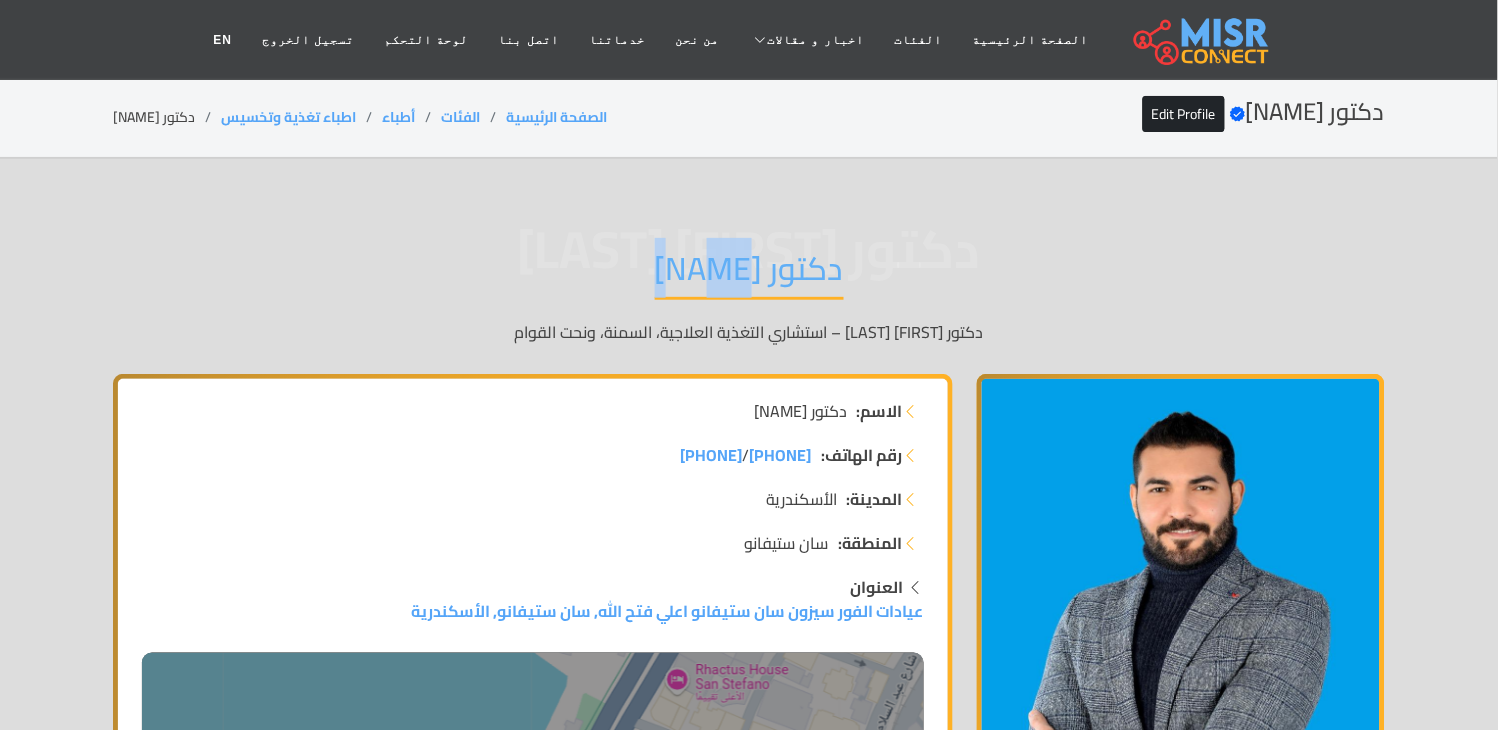 click on "دكتور [LAST] [LAST]" at bounding box center (749, 274) 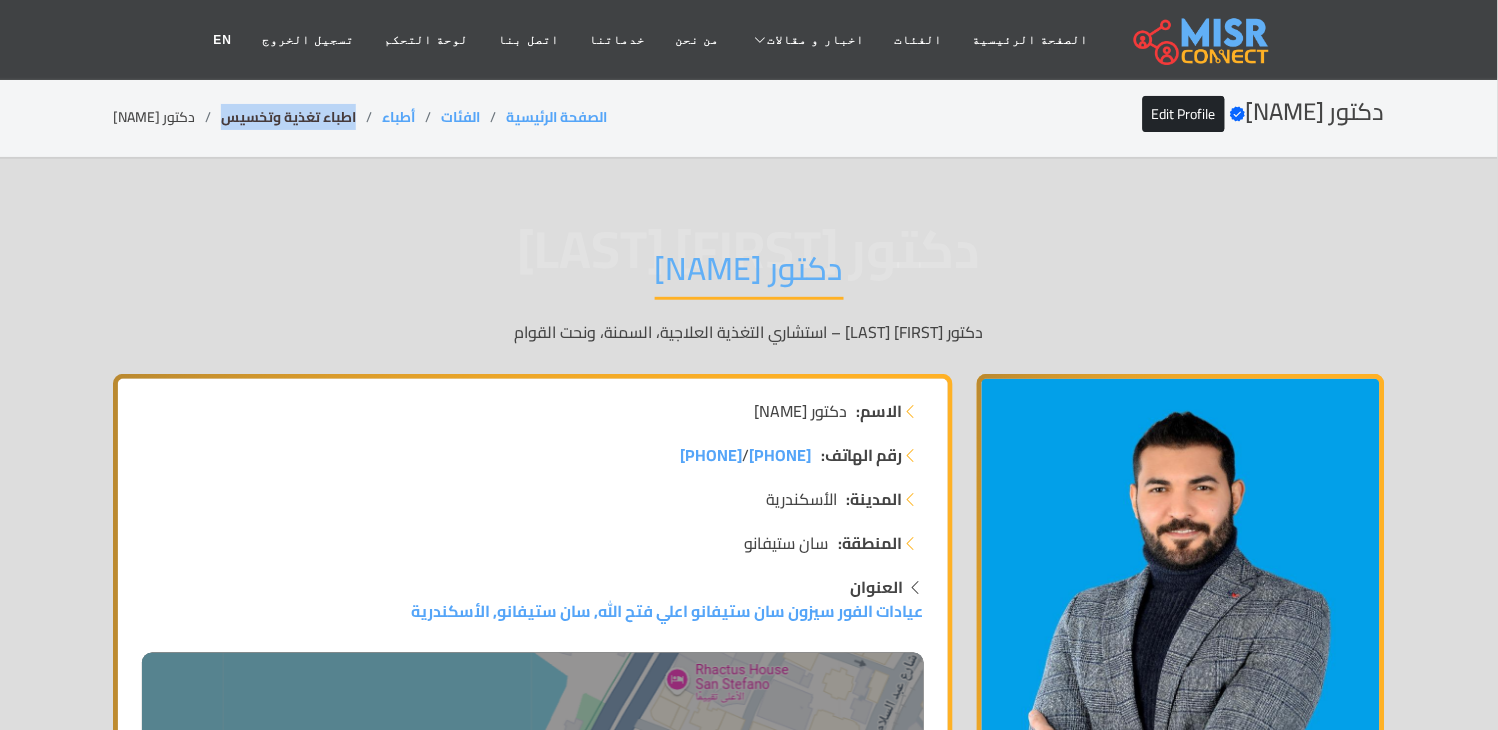 drag, startPoint x: 364, startPoint y: 120, endPoint x: 236, endPoint y: 116, distance: 128.06248 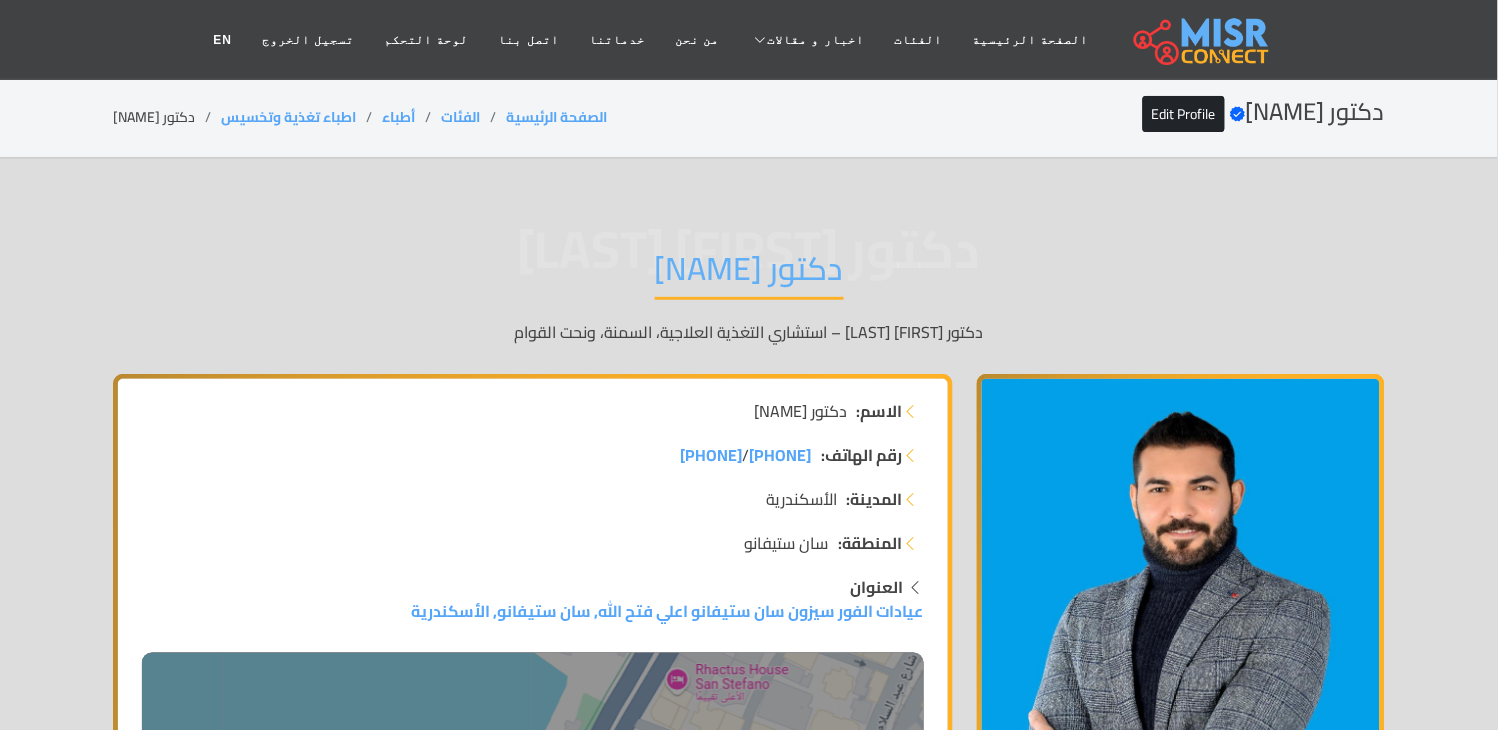click on "دكتور [LAST] [LAST]" at bounding box center [749, 274] 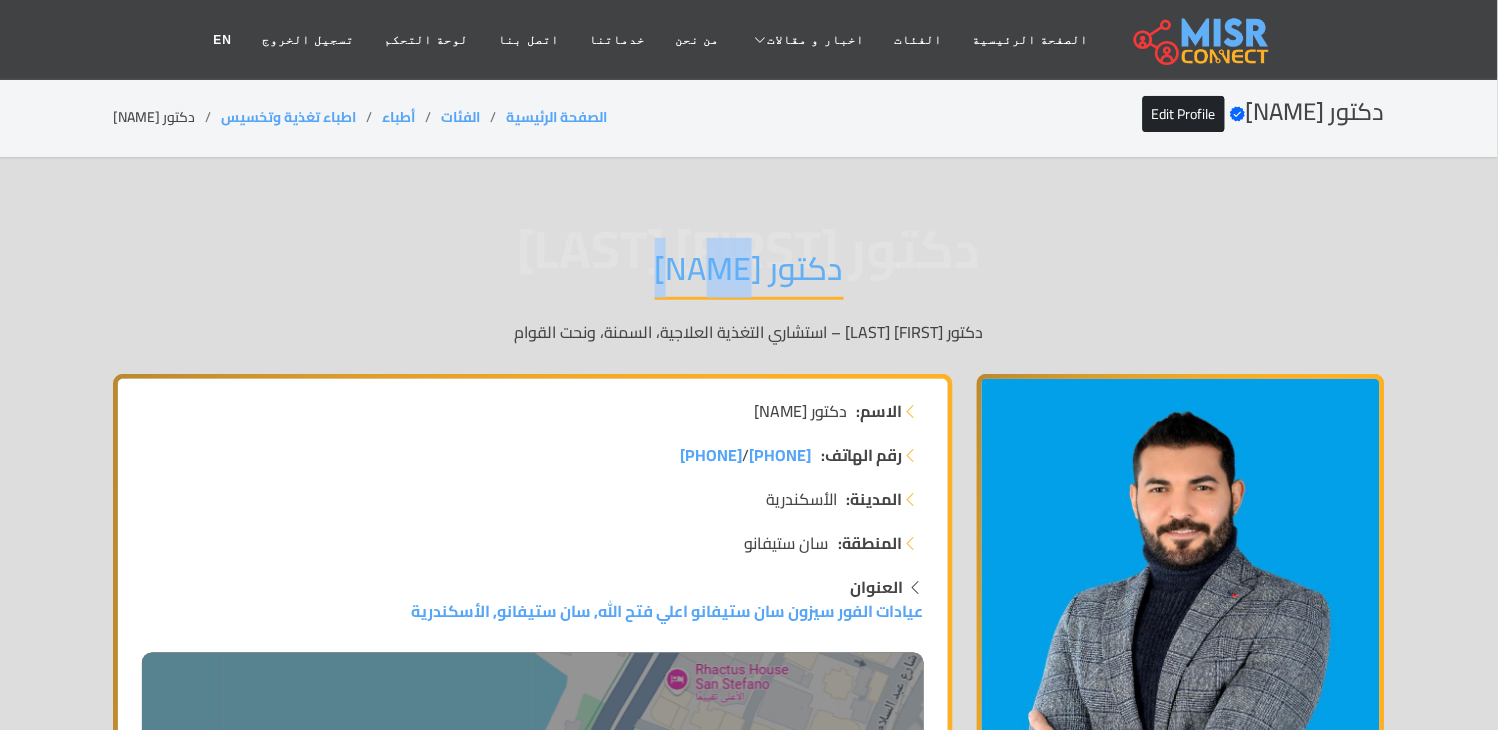 click on "دكتور [LAST] [LAST]" at bounding box center [749, 274] 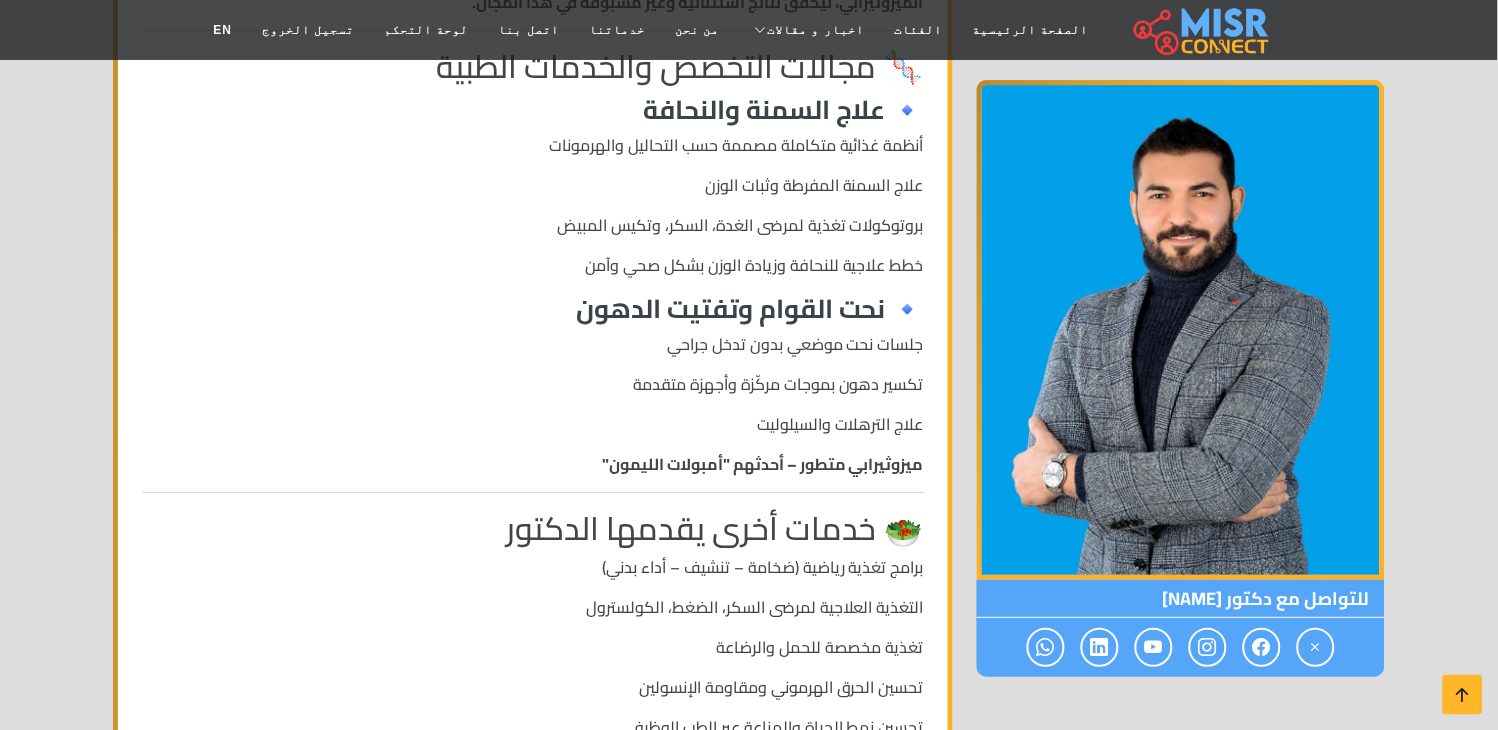 scroll, scrollTop: 2237, scrollLeft: 0, axis: vertical 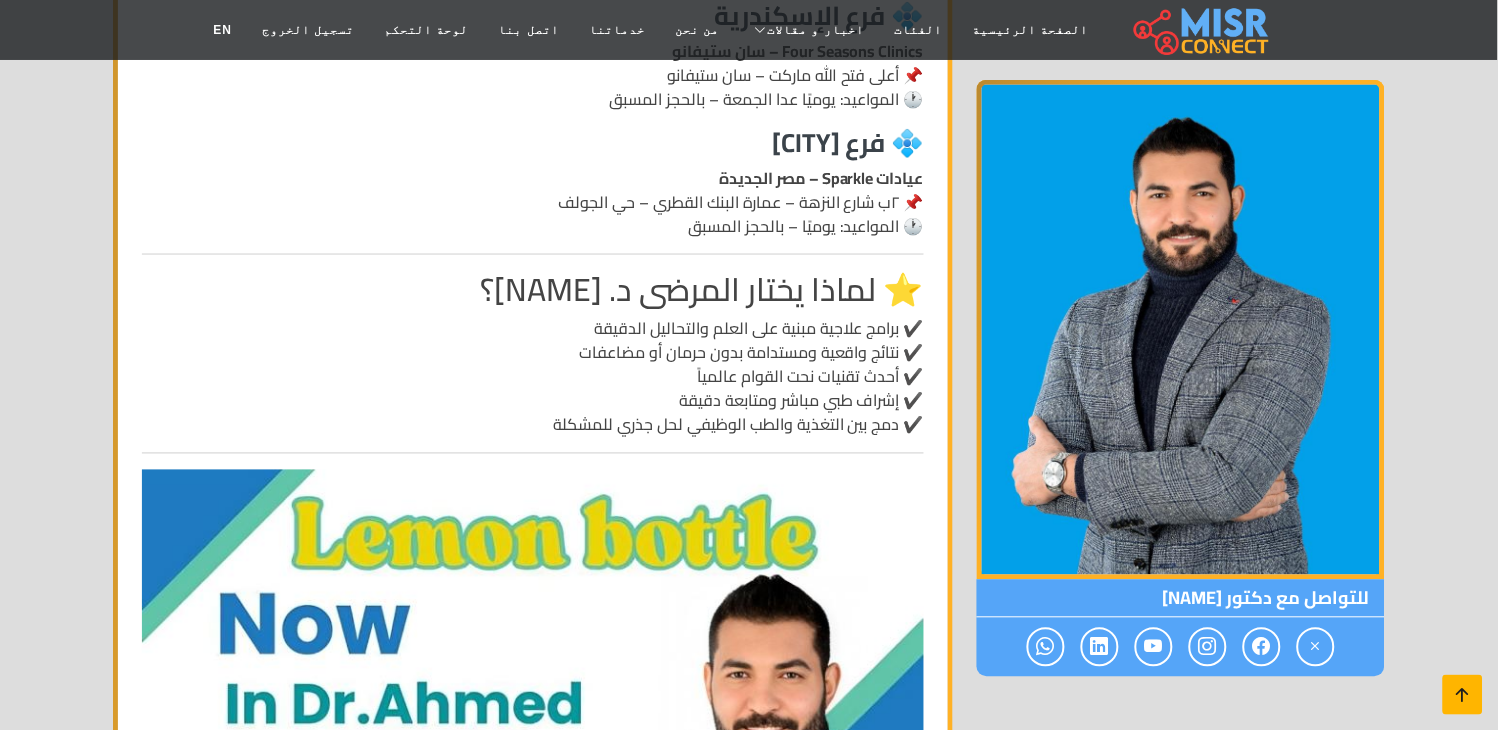 click at bounding box center (1463, 695) 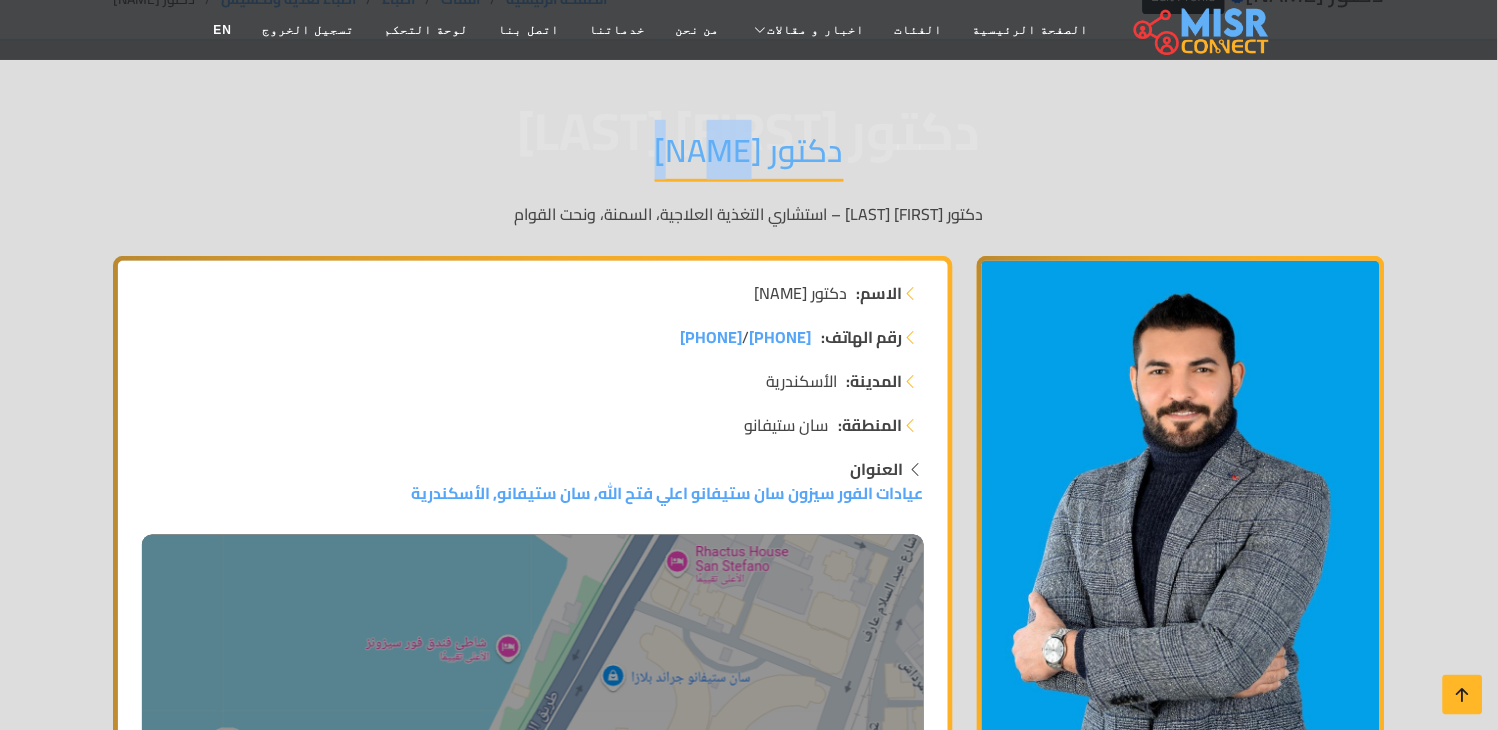 scroll, scrollTop: 0, scrollLeft: 0, axis: both 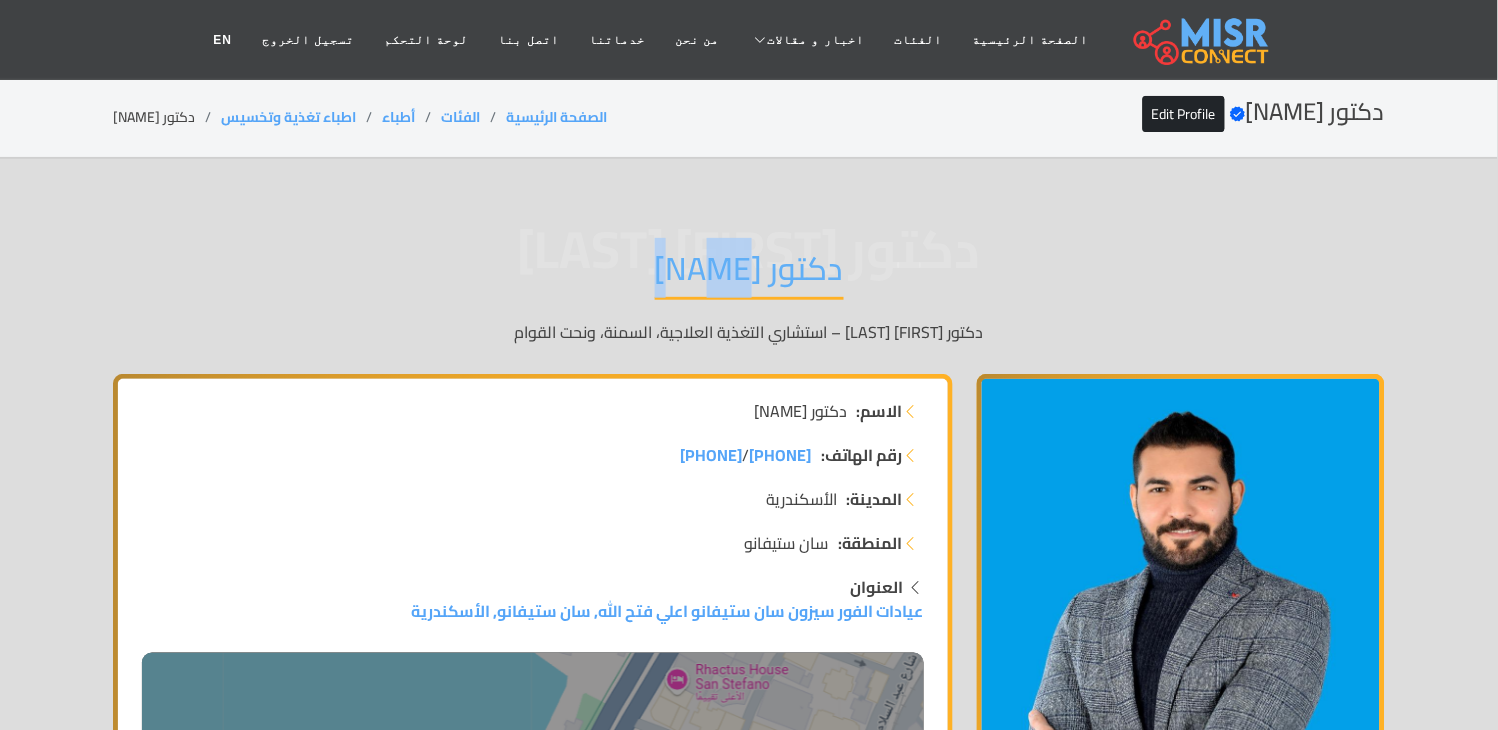 click on "دكتور [LAST] [LAST]" at bounding box center (749, 274) 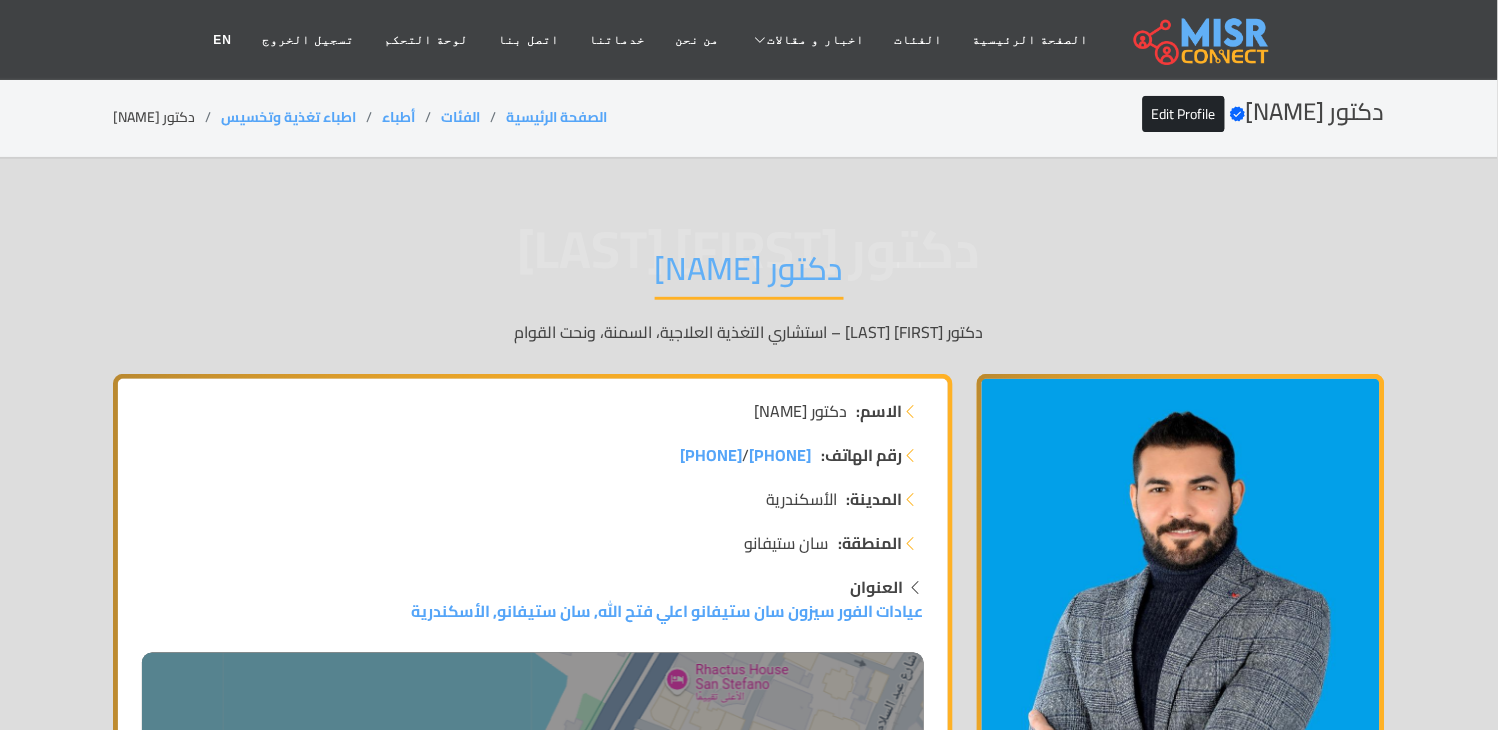 click on "دكتور [LAST] [LAST]" at bounding box center (749, 274) 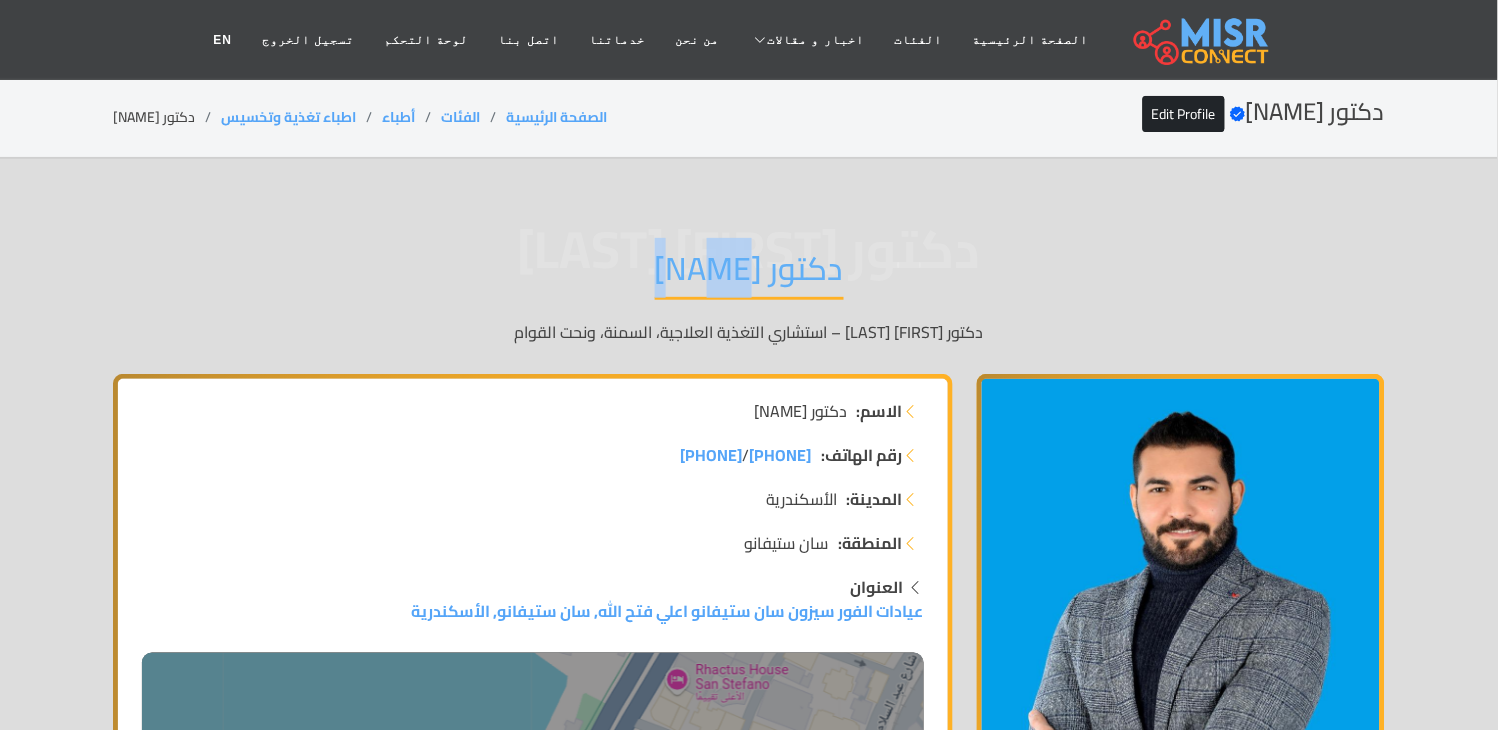 click on "دكتور [LAST] [LAST]" at bounding box center (749, 274) 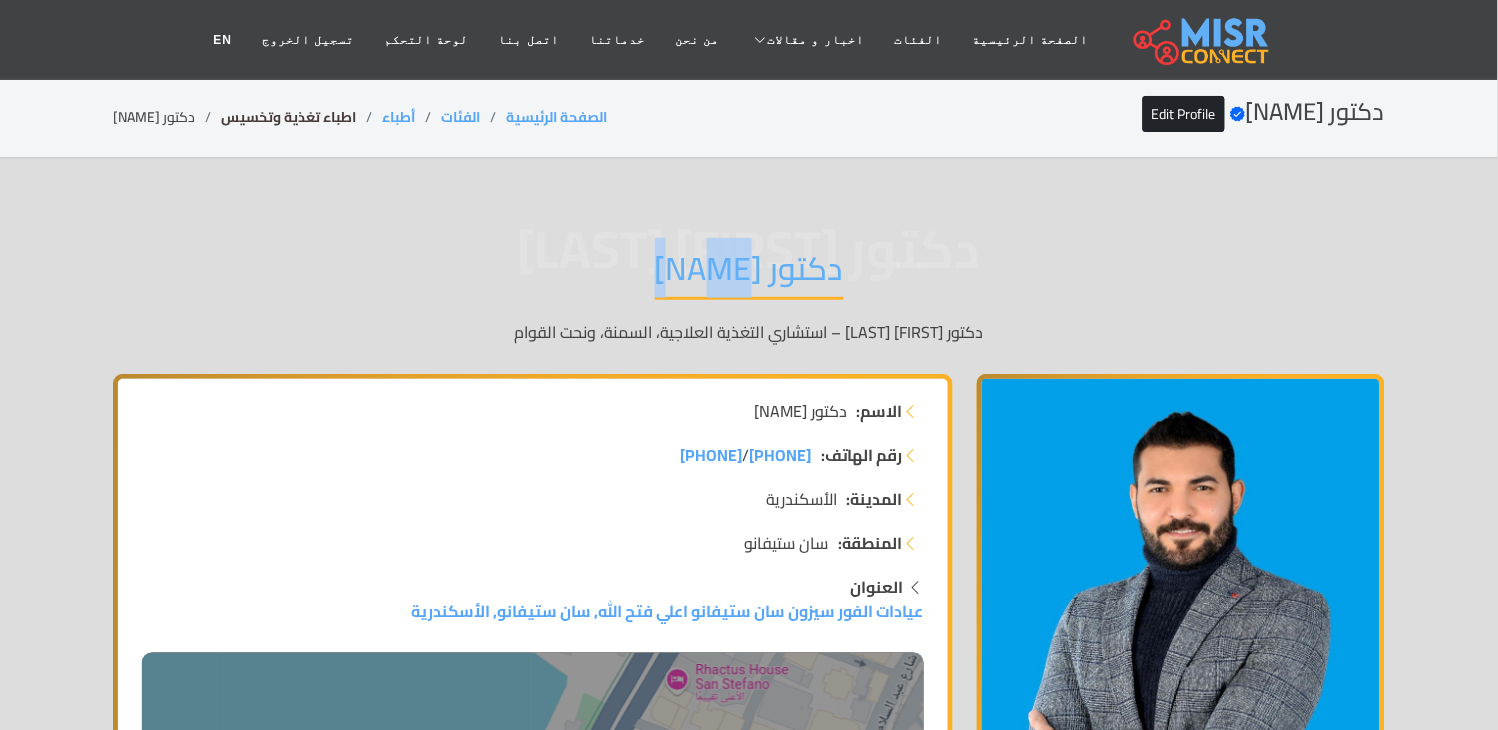 click on "اطباء تغذية وتخسيس" at bounding box center (288, 117) 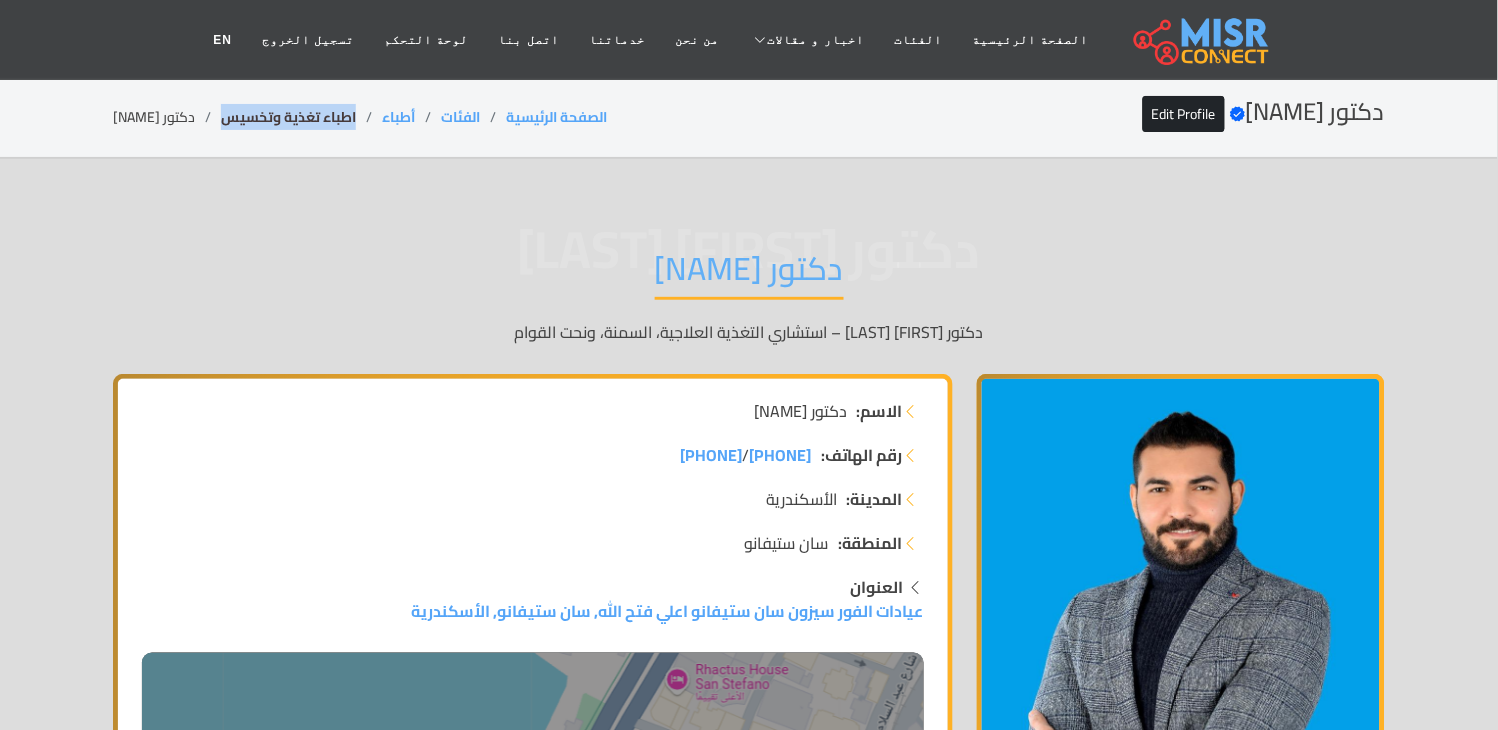 drag, startPoint x: 365, startPoint y: 114, endPoint x: 233, endPoint y: 116, distance: 132.01515 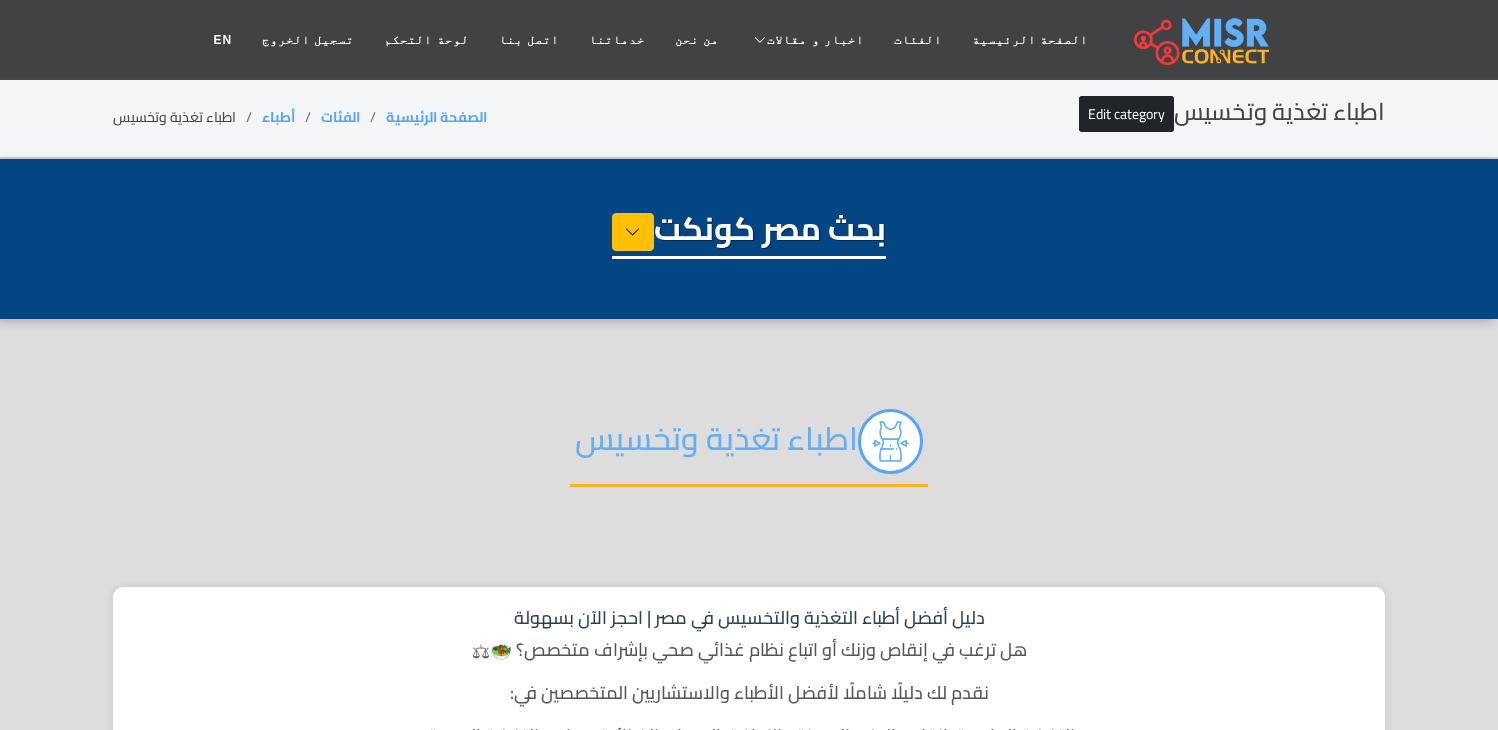 select on "*****" 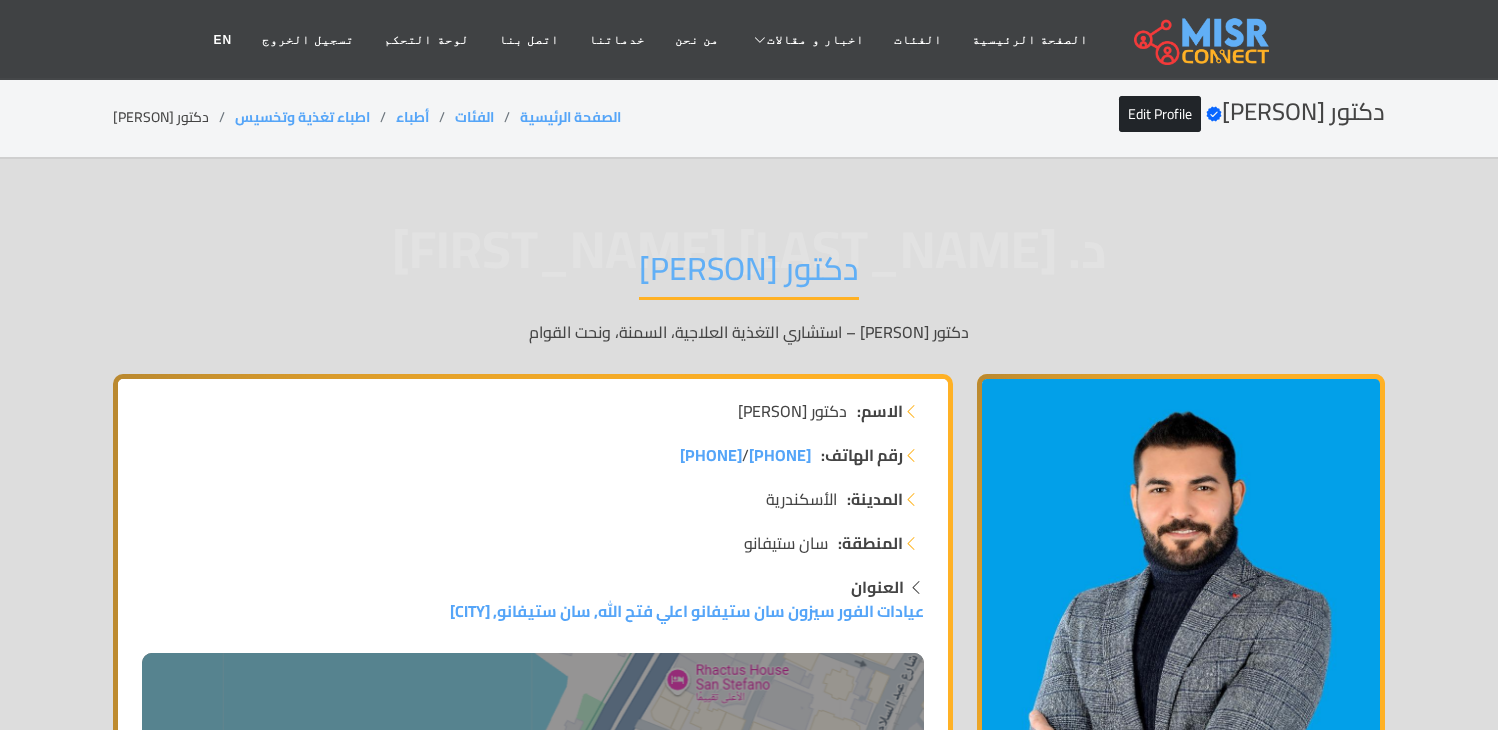 scroll, scrollTop: 0, scrollLeft: 0, axis: both 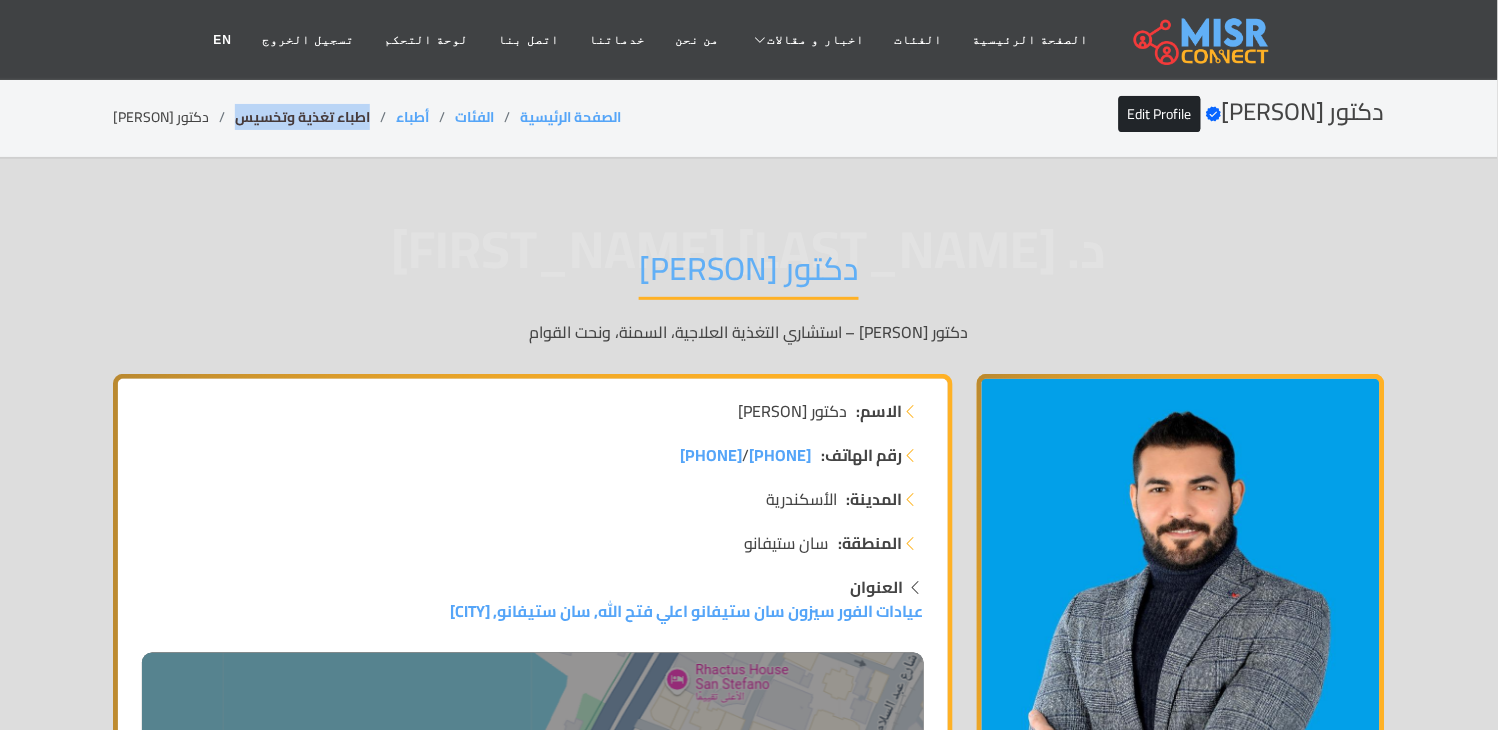 drag, startPoint x: 364, startPoint y: 114, endPoint x: 232, endPoint y: 124, distance: 132.37825 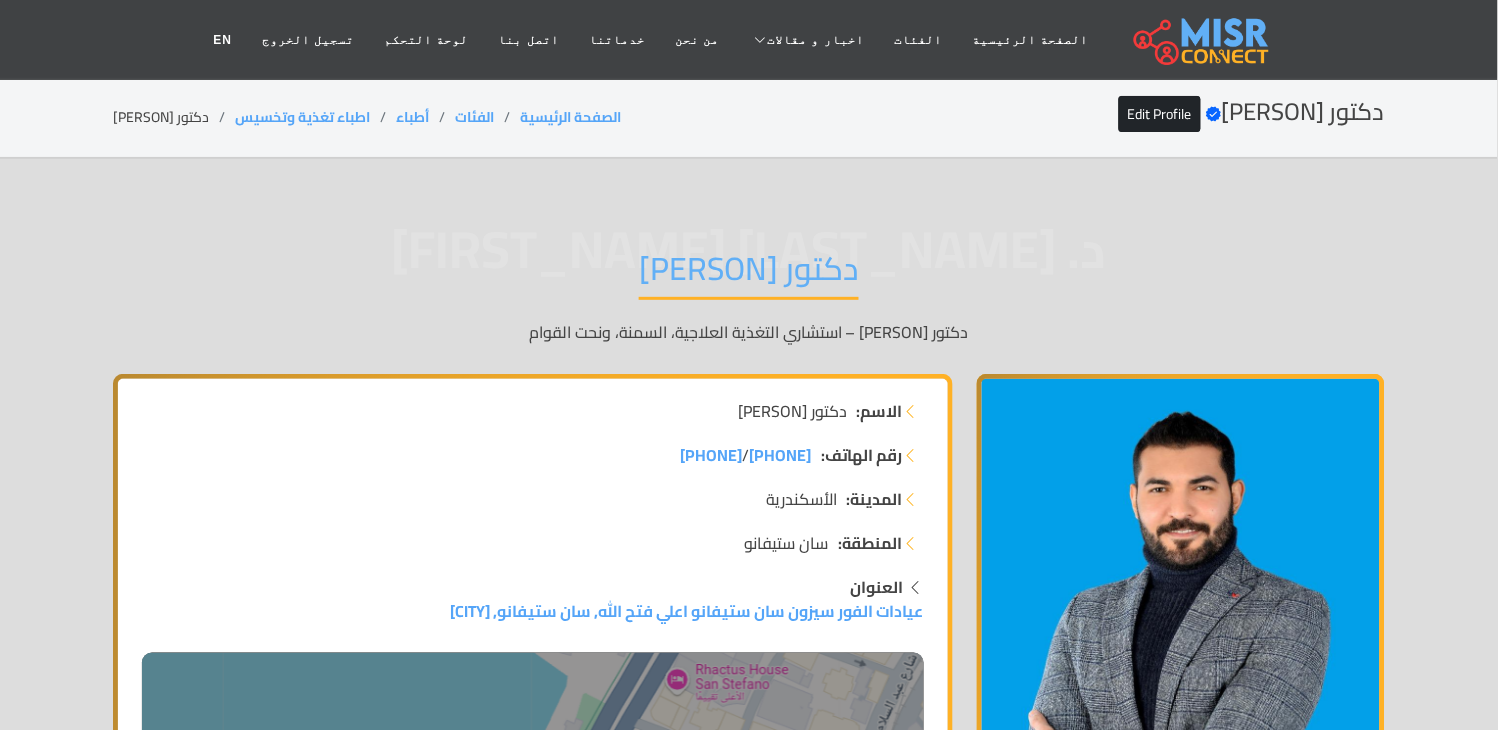click on "دكتور [LAST] [LAST]" at bounding box center [749, 274] 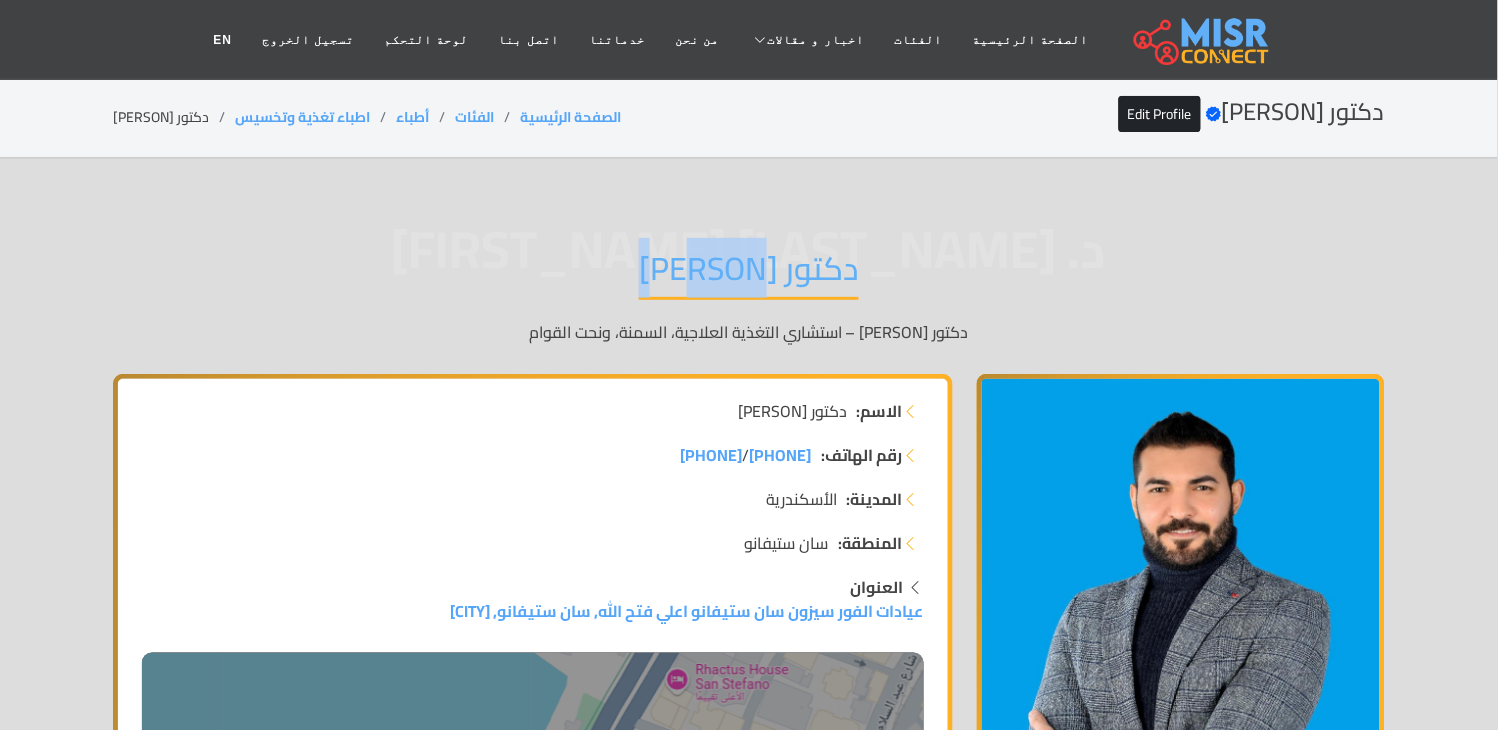 click on "دكتور [LAST] [LAST]" at bounding box center [749, 274] 